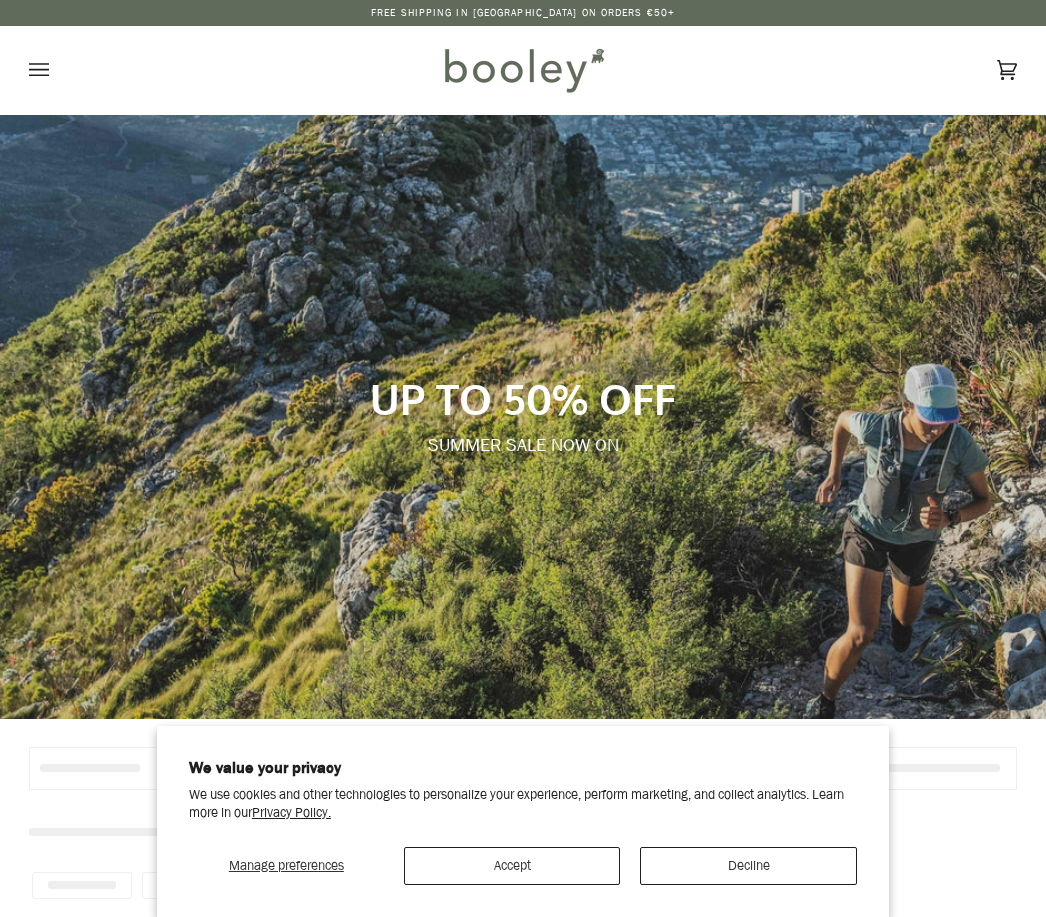 scroll, scrollTop: 0, scrollLeft: 0, axis: both 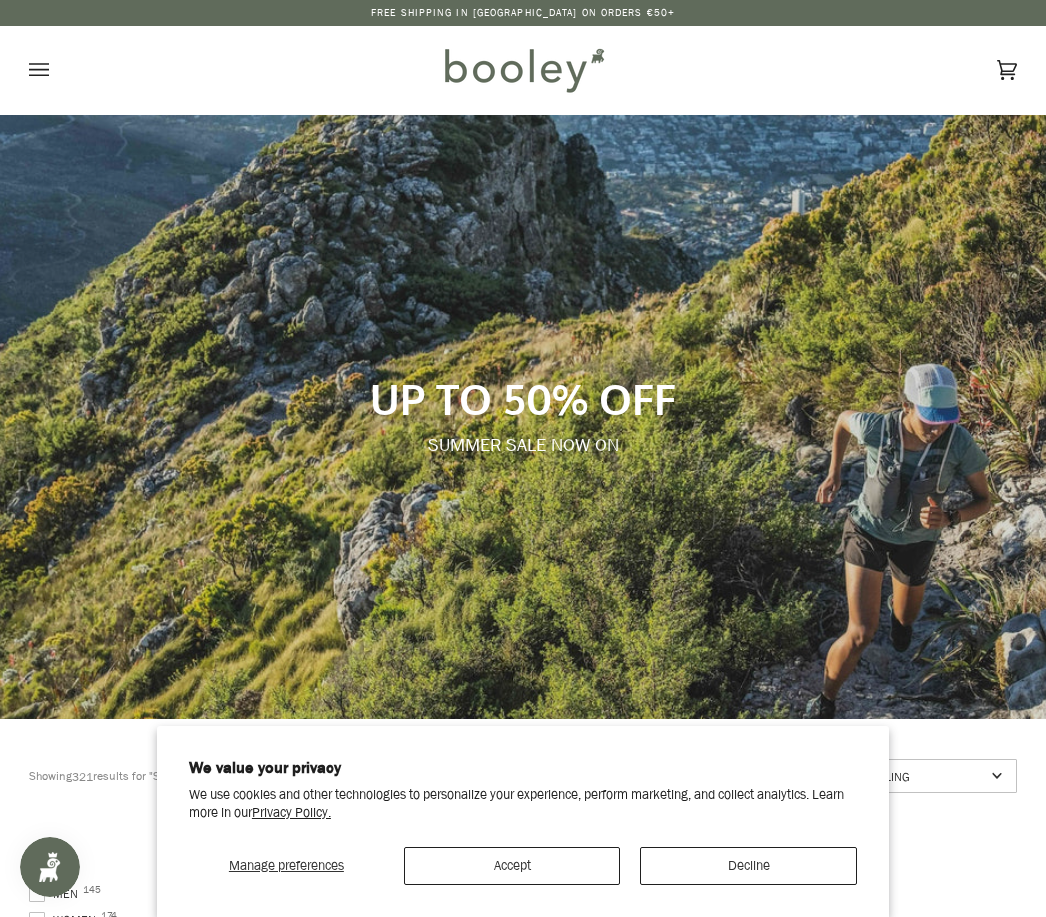 click on "Accept" at bounding box center [512, 866] 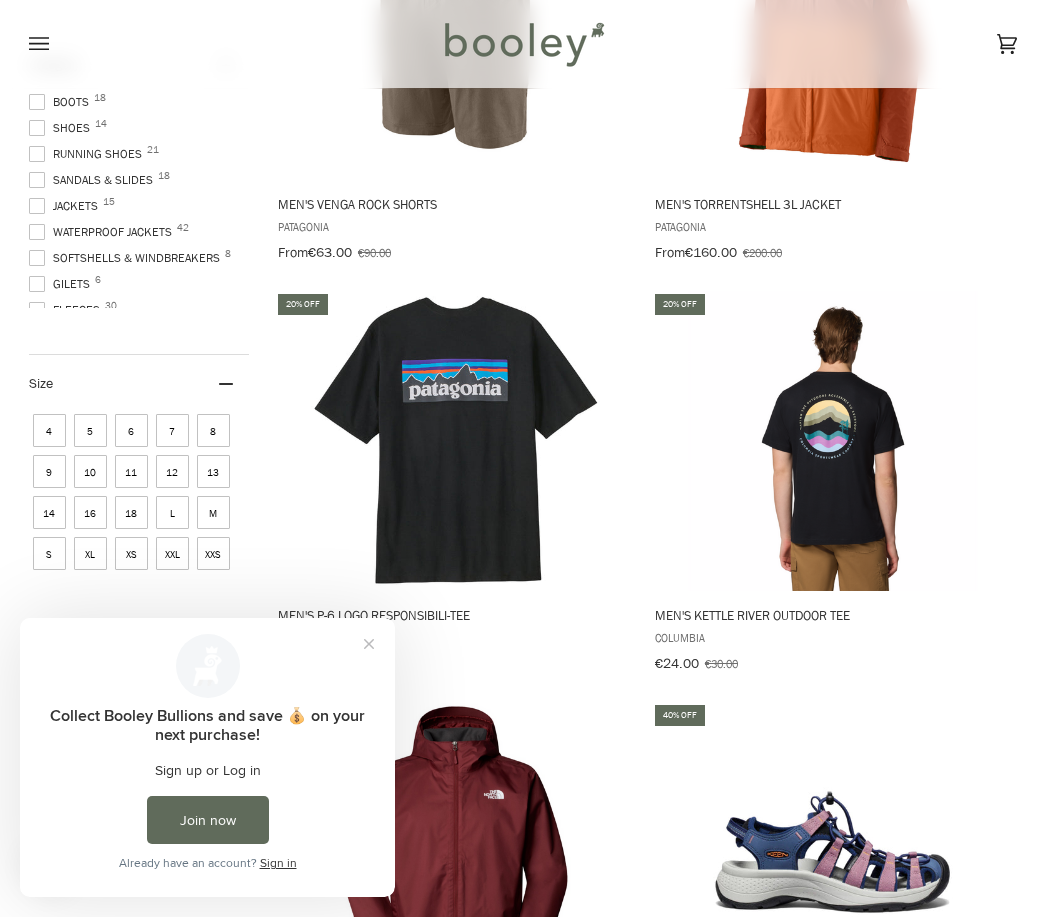 scroll, scrollTop: 987, scrollLeft: 0, axis: vertical 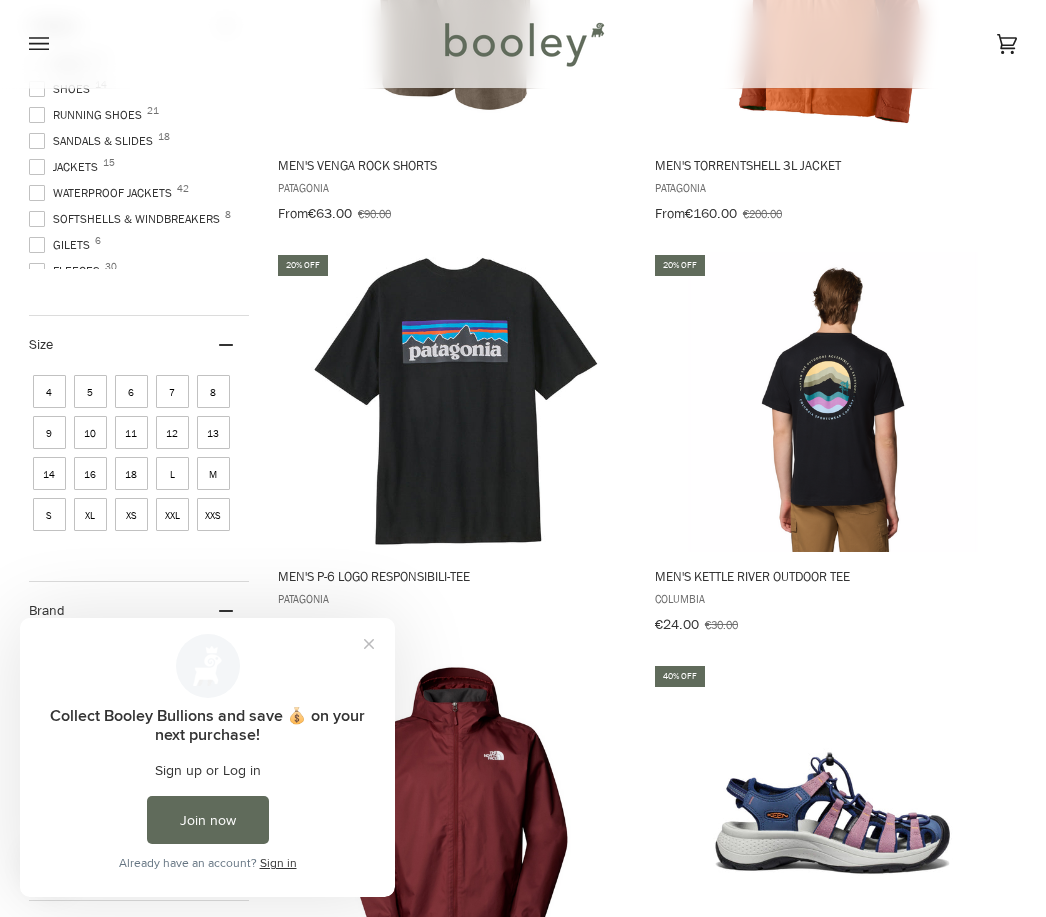 click on "Sign in" at bounding box center (278, 862) 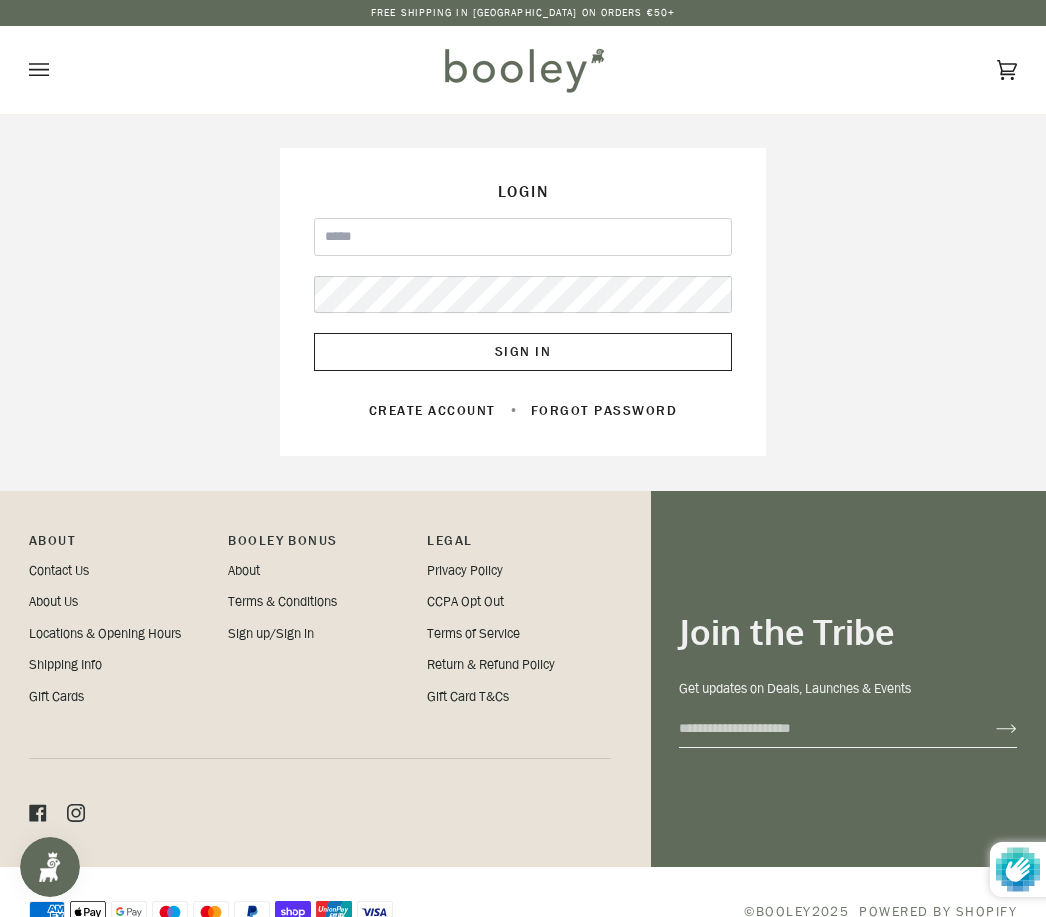 scroll, scrollTop: 0, scrollLeft: 0, axis: both 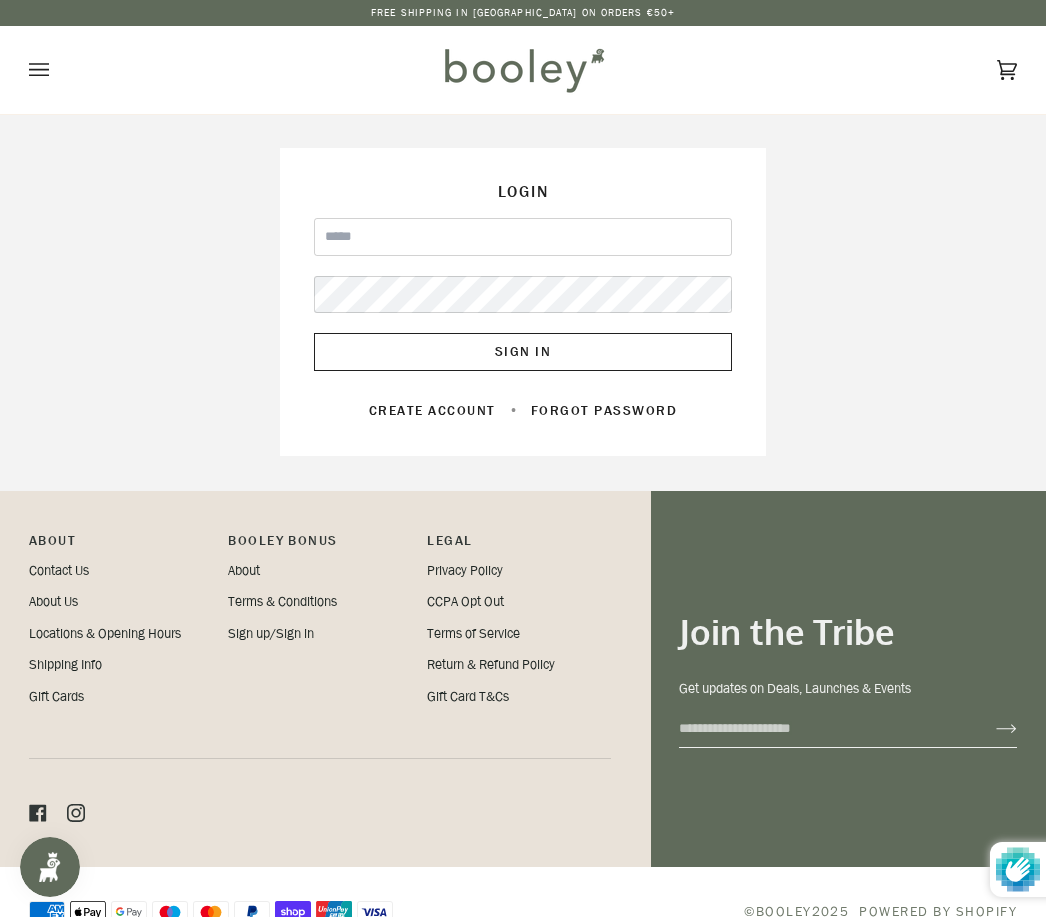 click on "Email" at bounding box center (522, 236) 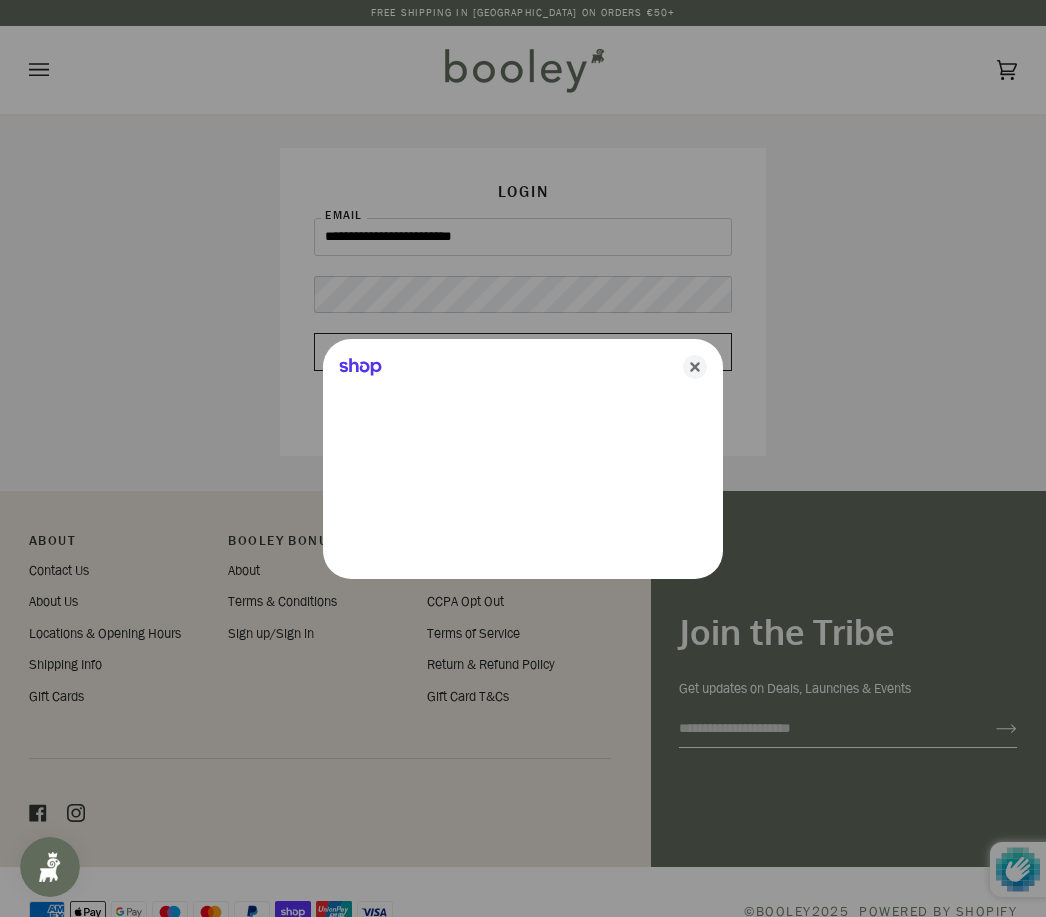 type on "**********" 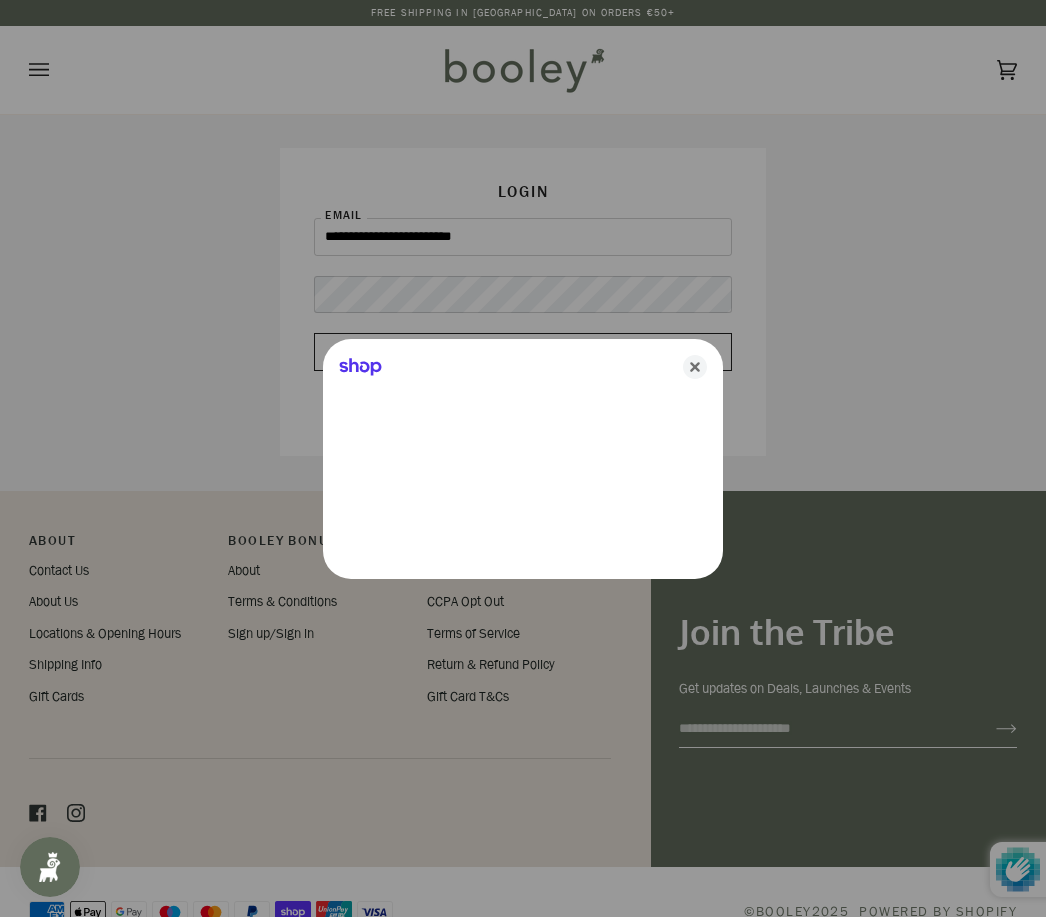 click 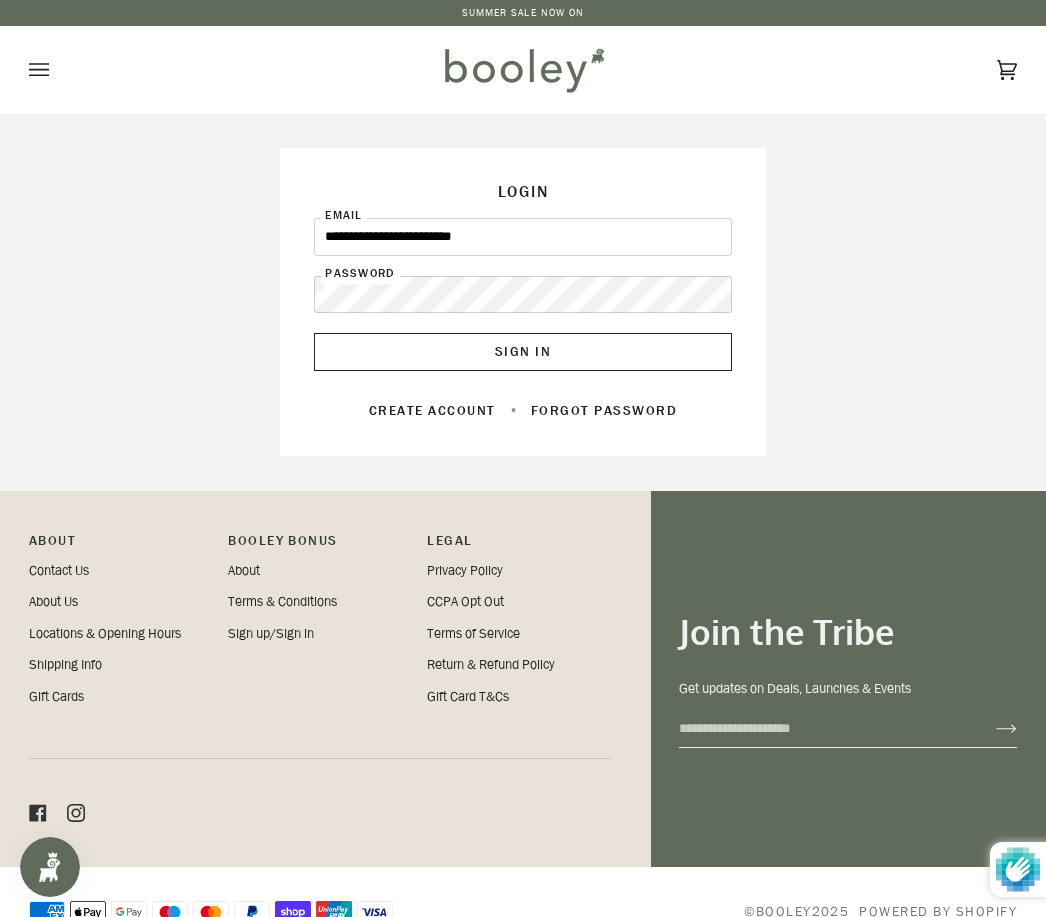 click on "Sign In" at bounding box center (522, 352) 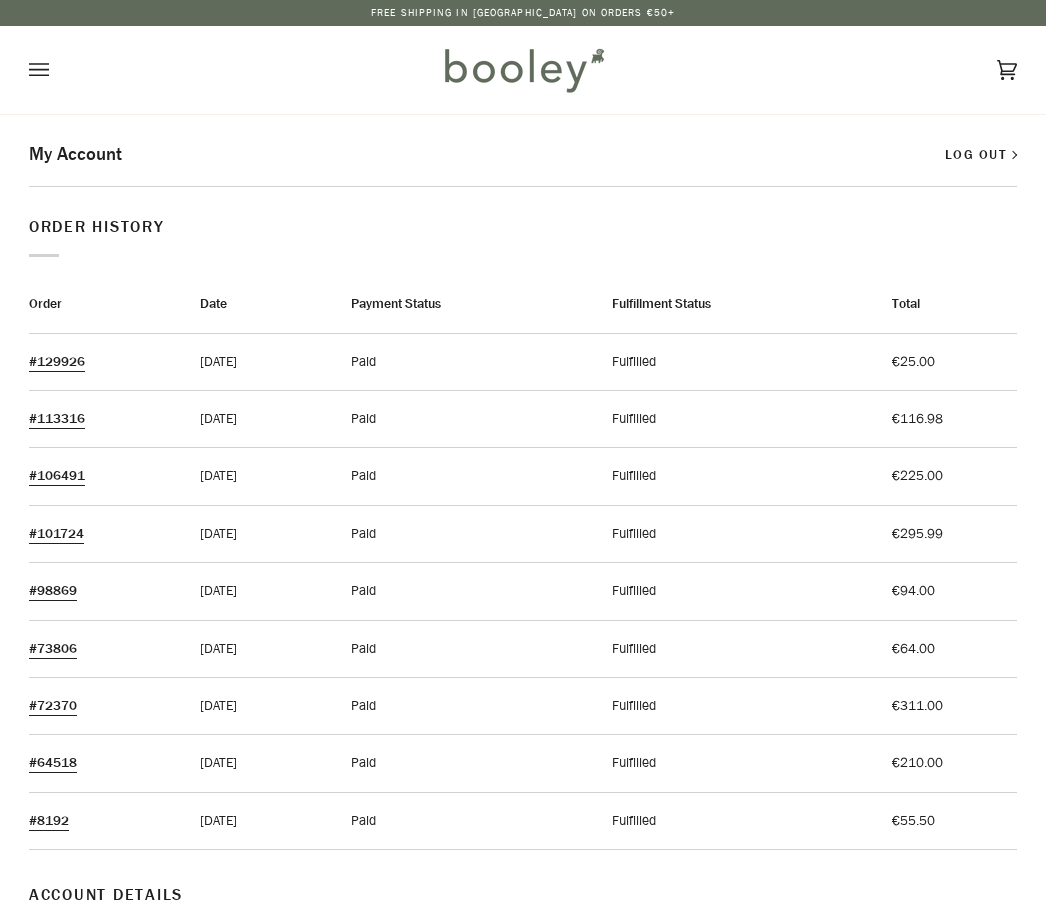 scroll, scrollTop: 0, scrollLeft: 0, axis: both 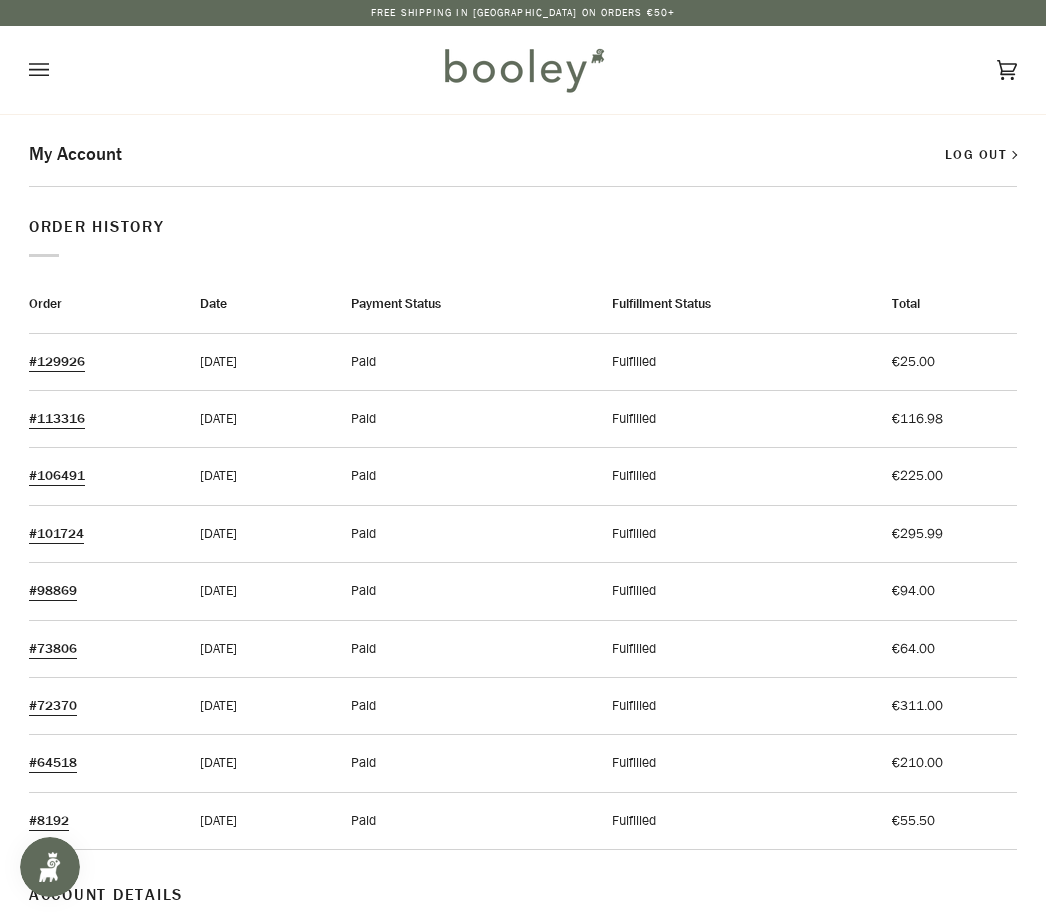 click 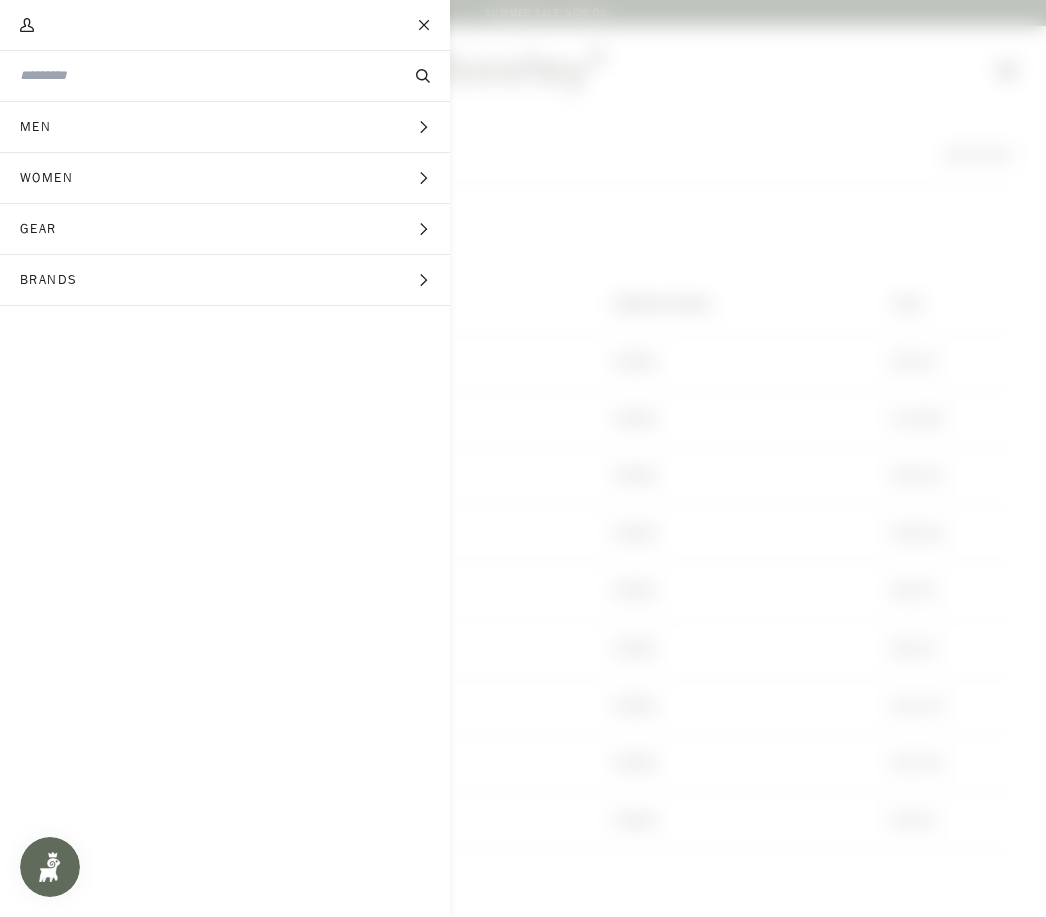 click on "Women" at bounding box center (53, 178) 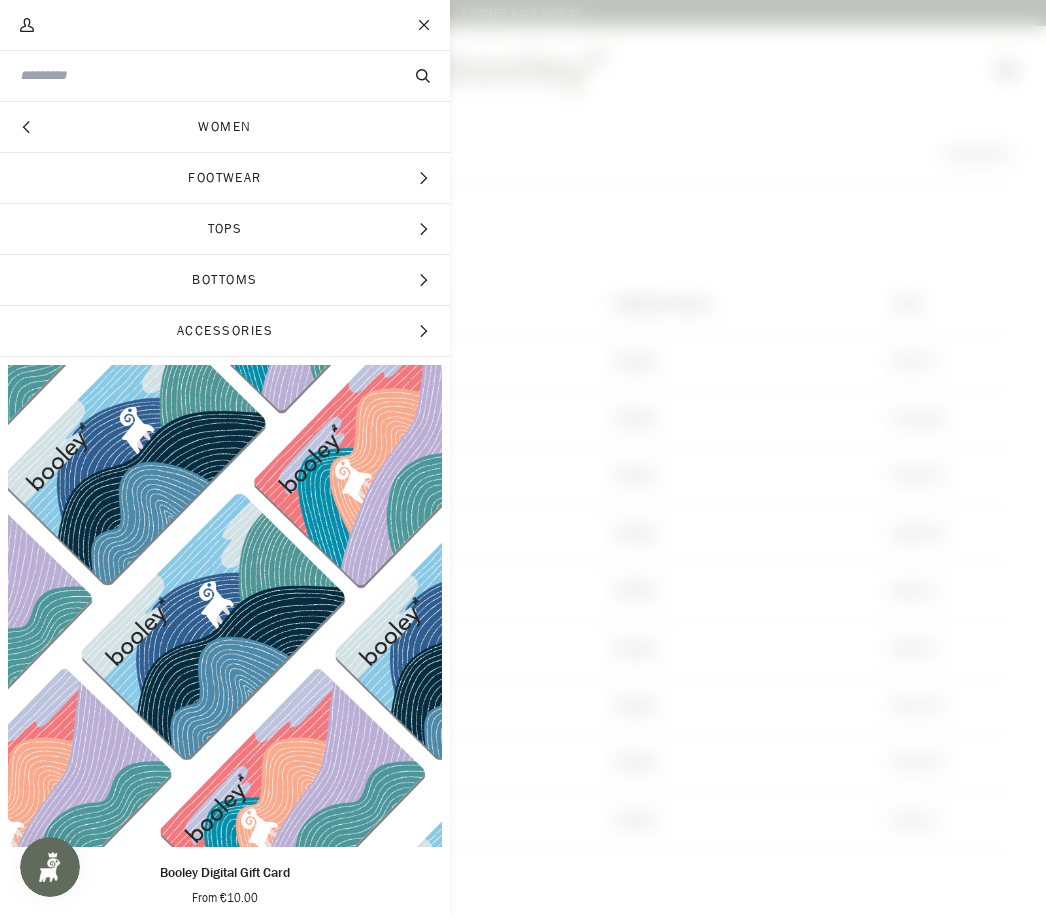 click on "Tops" at bounding box center (225, 229) 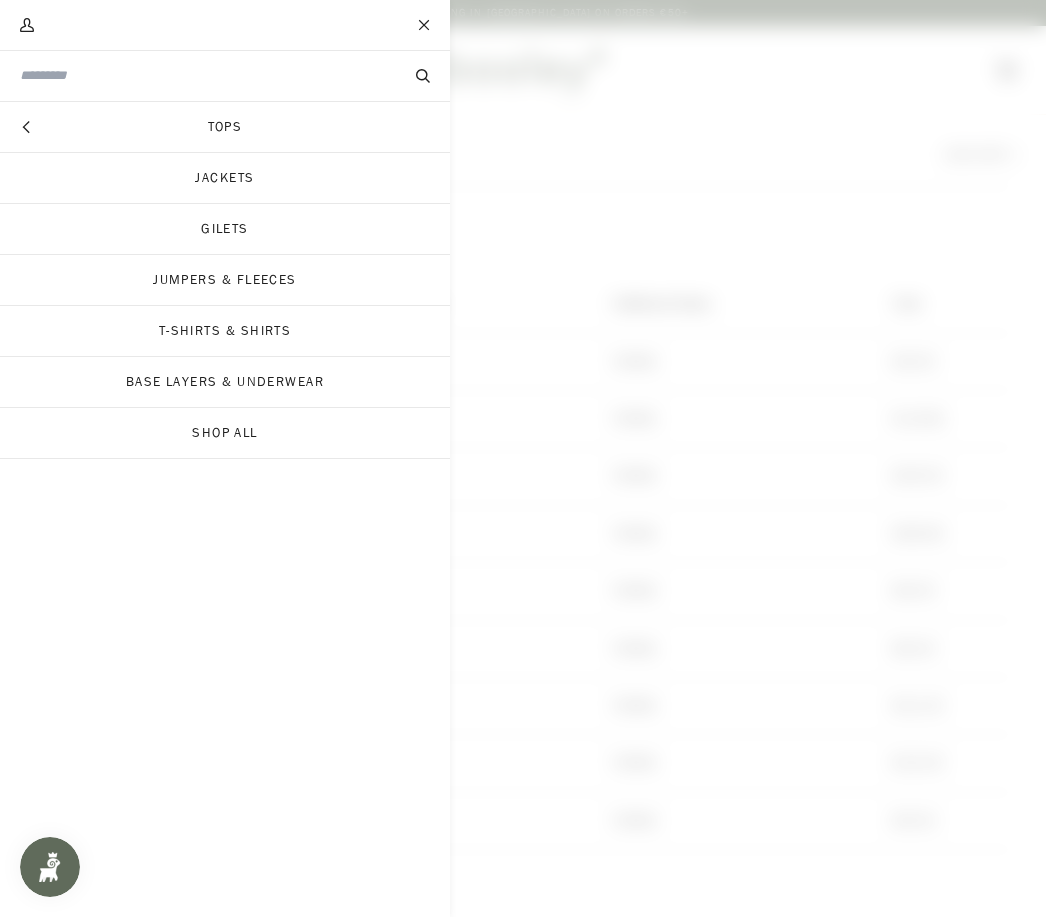 click on "Jumpers & Fleeces" at bounding box center (225, 280) 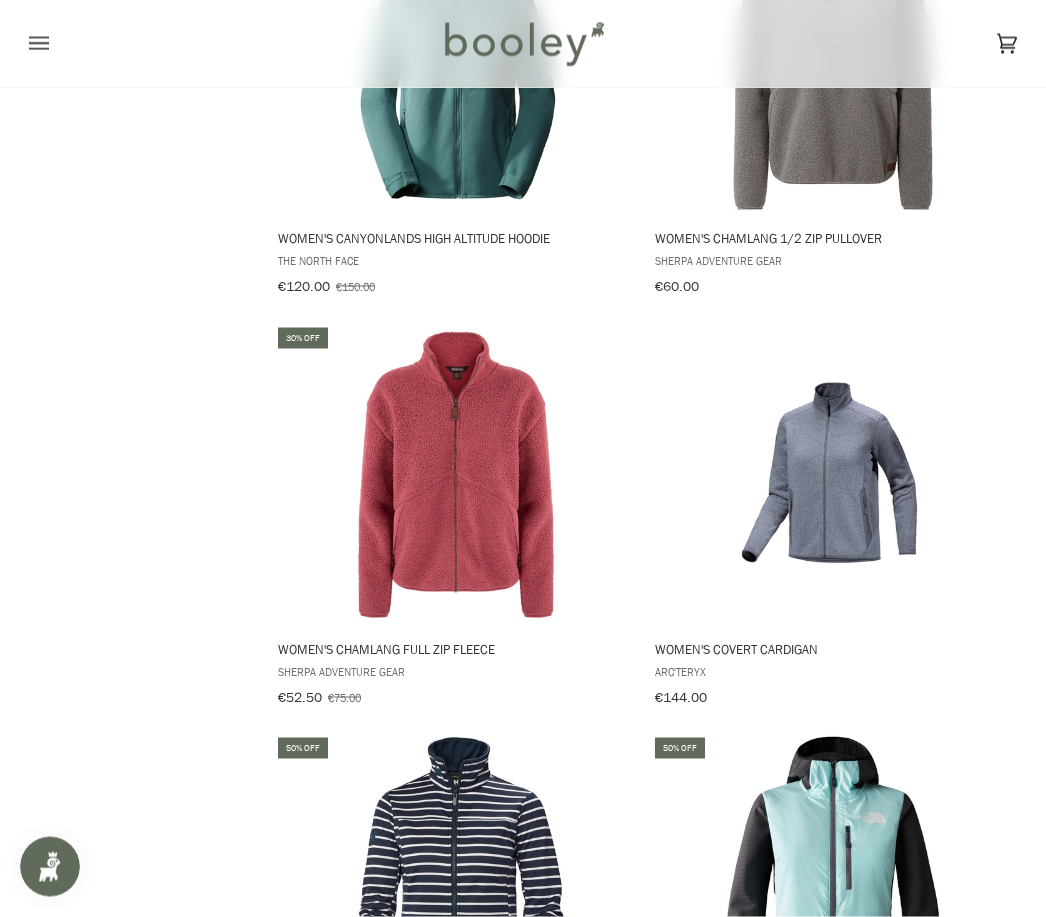 scroll, scrollTop: 1659, scrollLeft: 0, axis: vertical 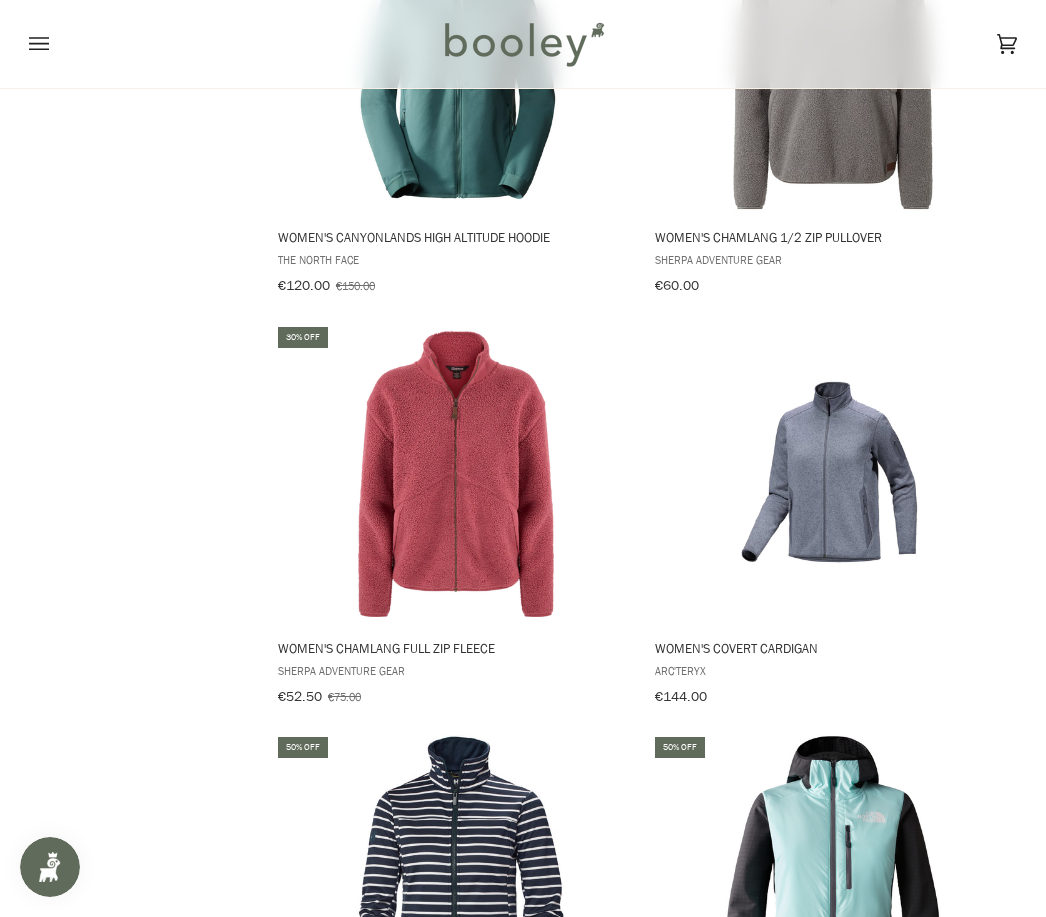 click at bounding box center [456, 474] 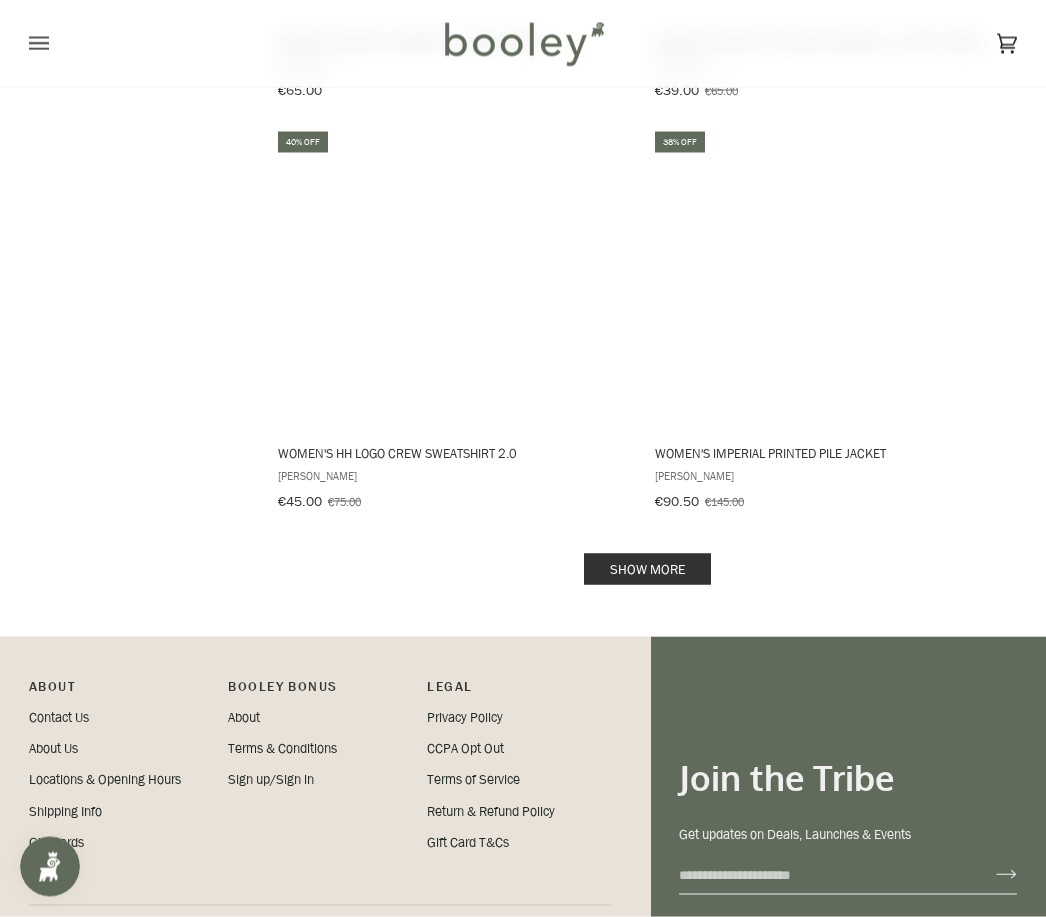 scroll, scrollTop: 3926, scrollLeft: 0, axis: vertical 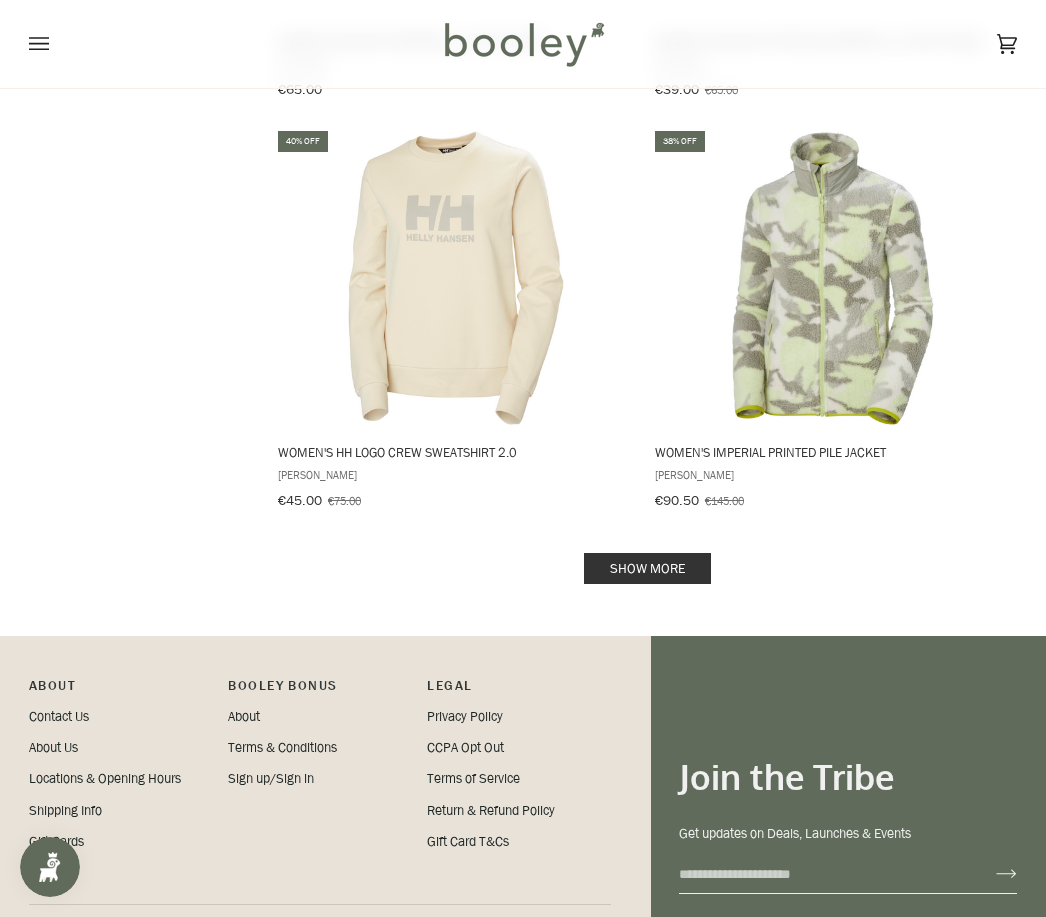 click on "Show more" at bounding box center (647, 568) 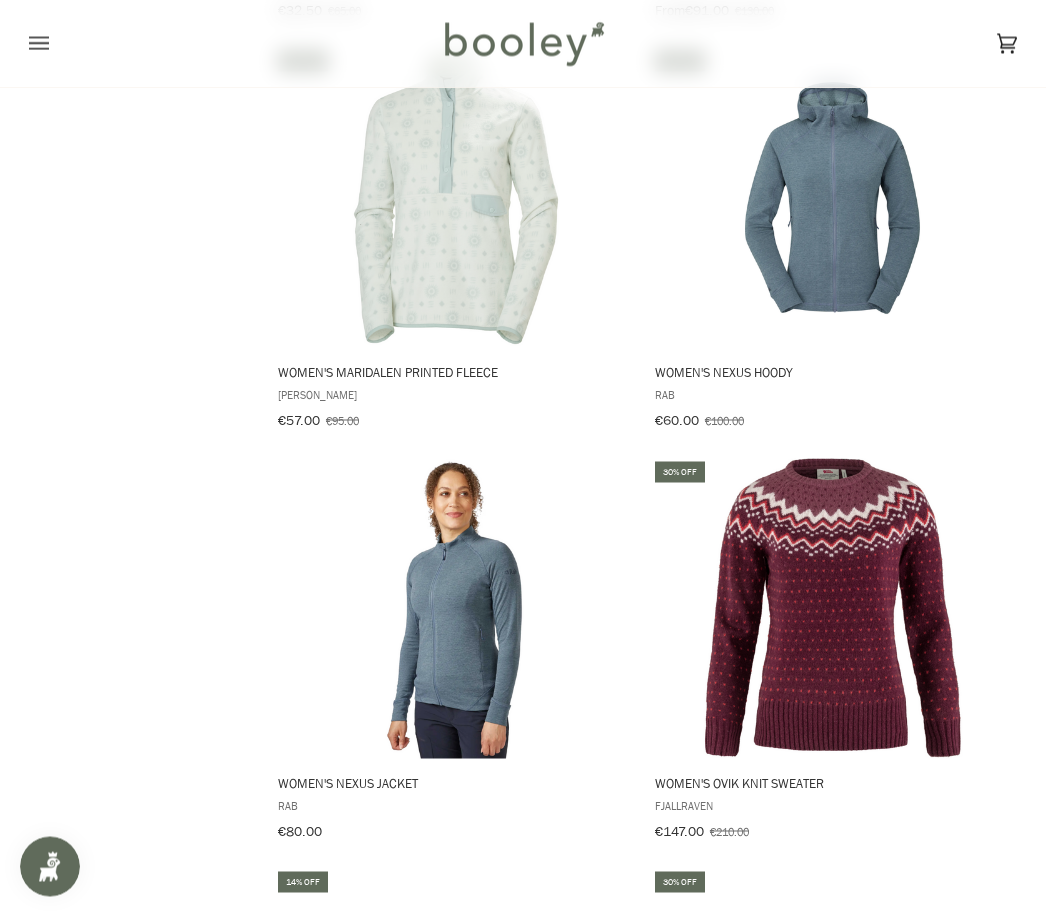 scroll, scrollTop: 4828, scrollLeft: 0, axis: vertical 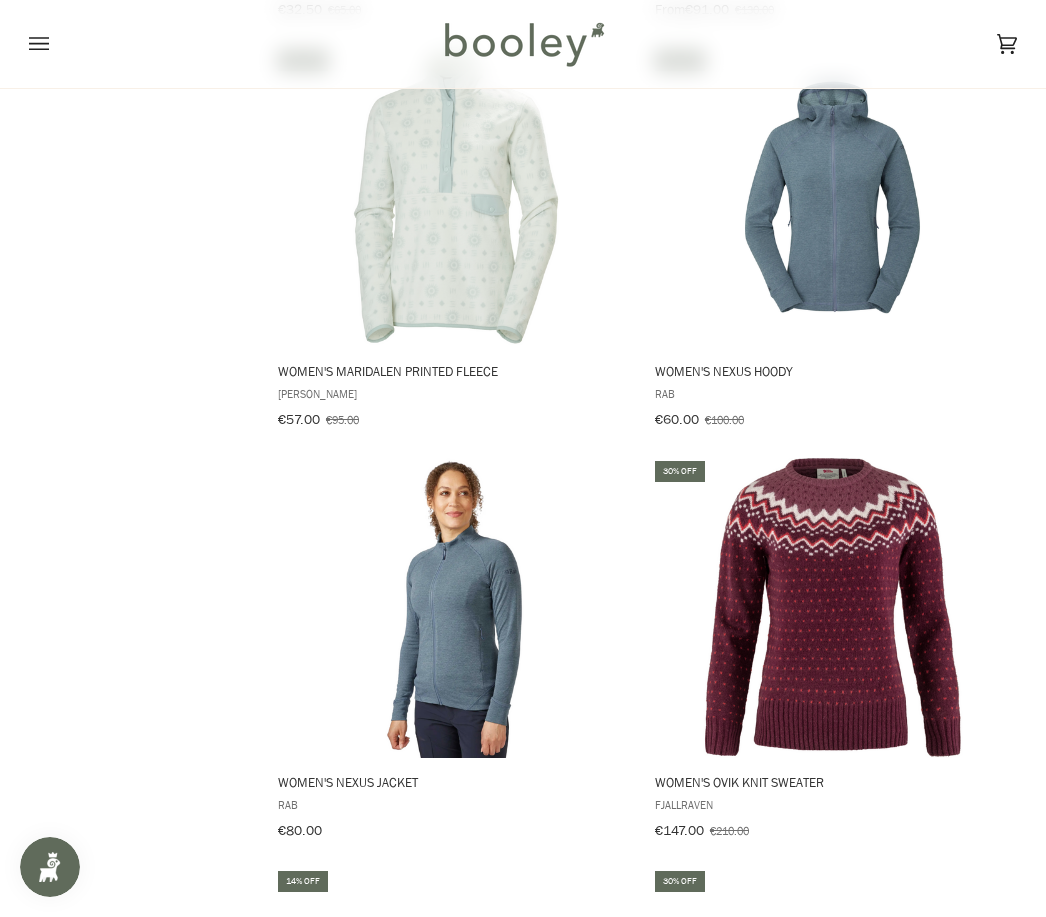 click on "Fjallraven" at bounding box center [833, 804] 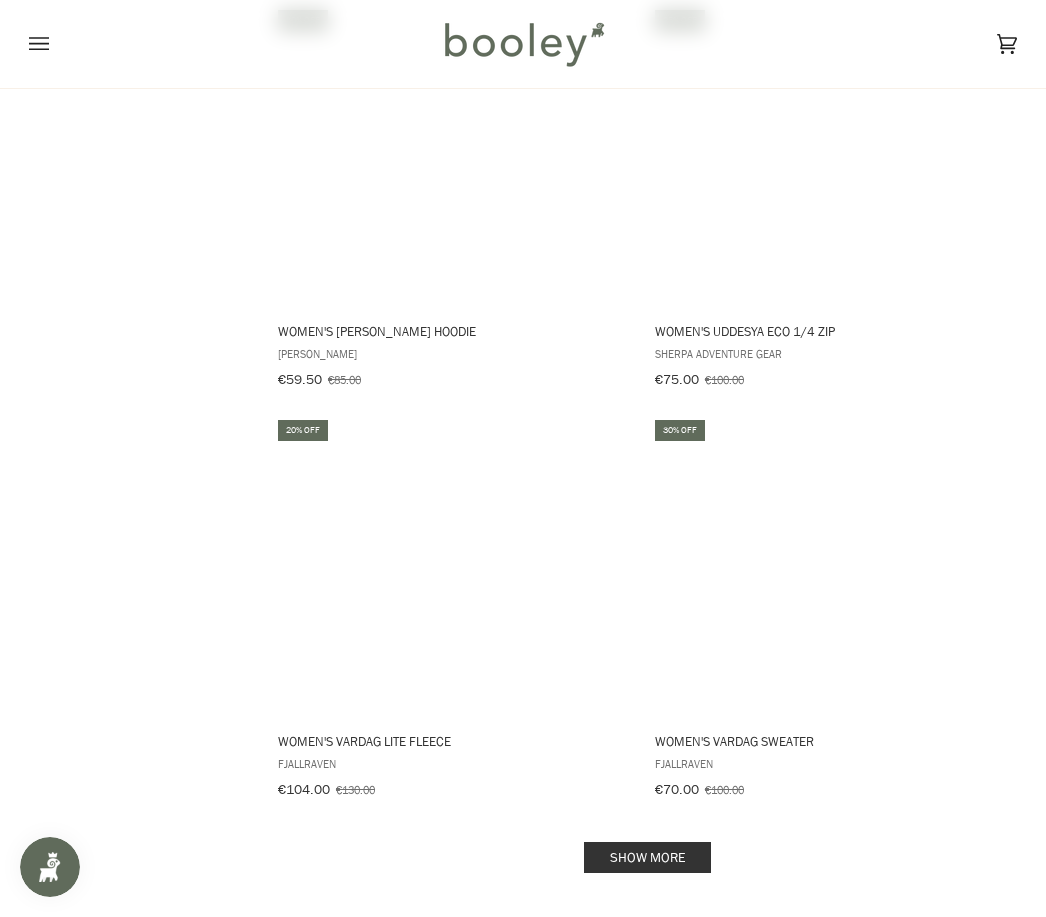 scroll, scrollTop: 7759, scrollLeft: 0, axis: vertical 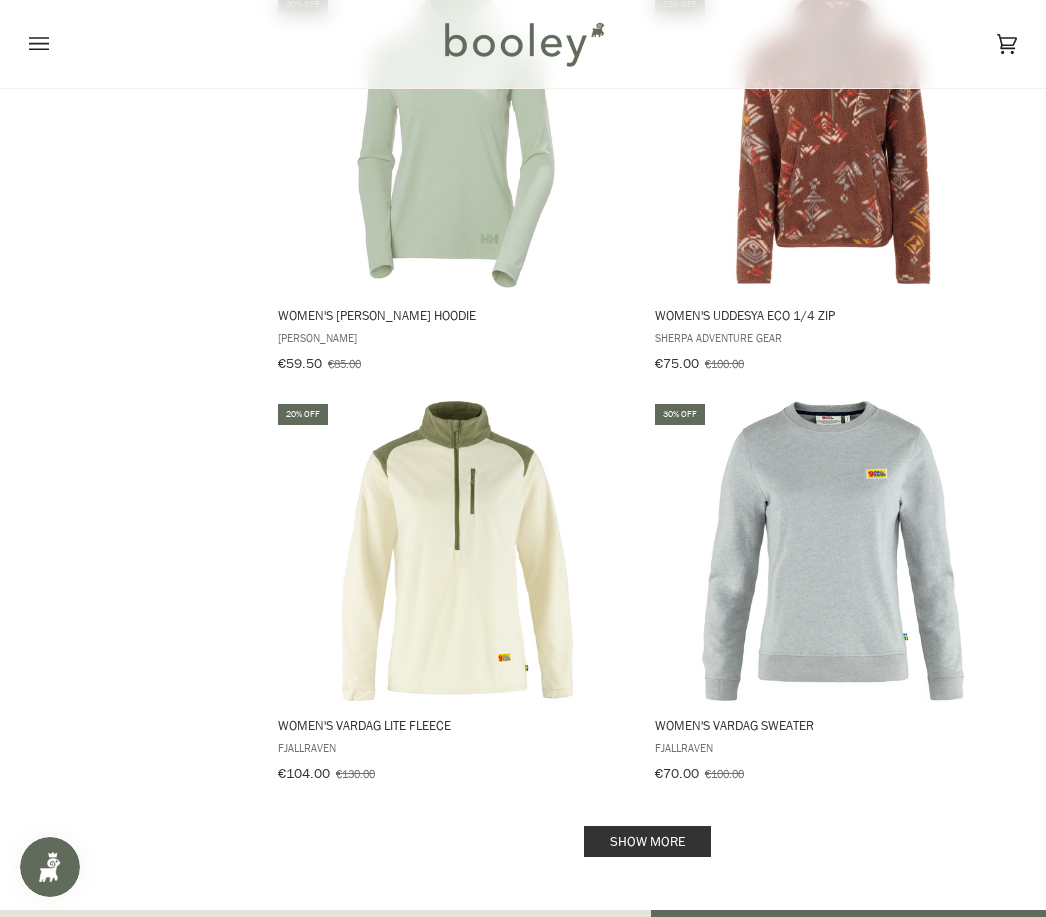 click on "Show more" at bounding box center [647, 841] 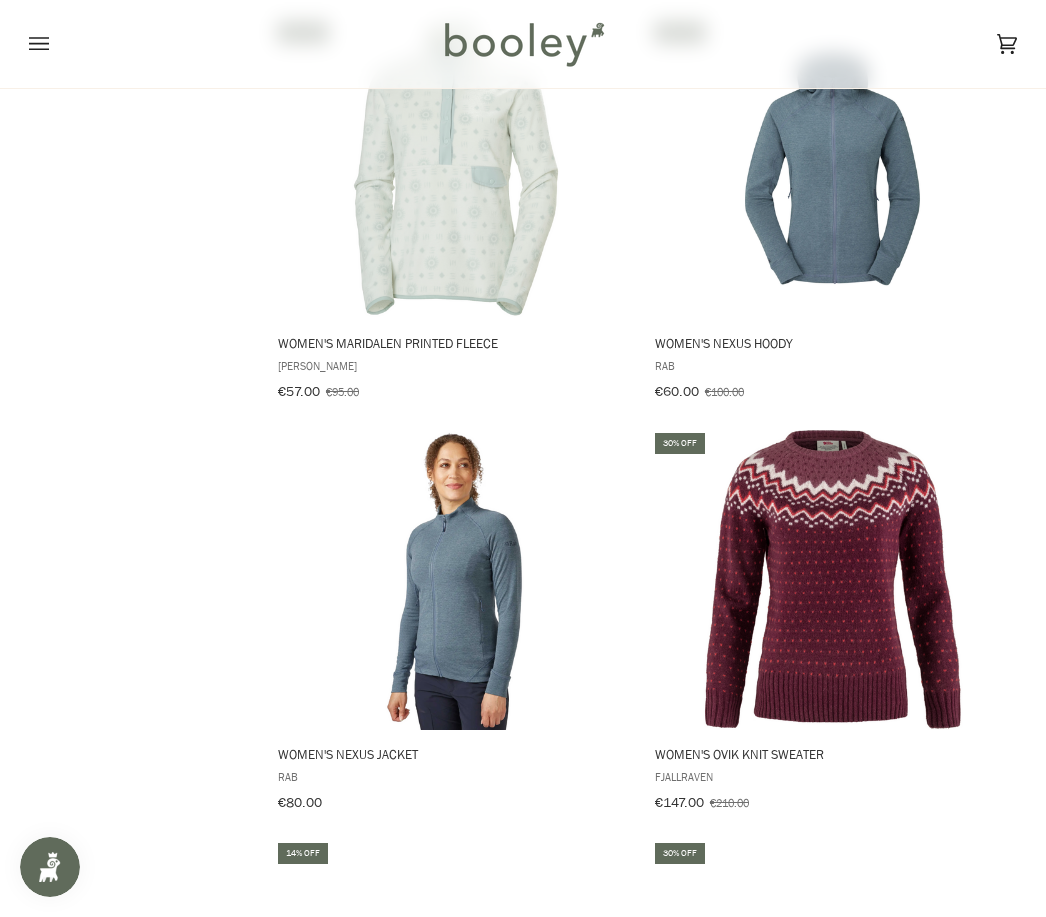 scroll, scrollTop: 4769, scrollLeft: 0, axis: vertical 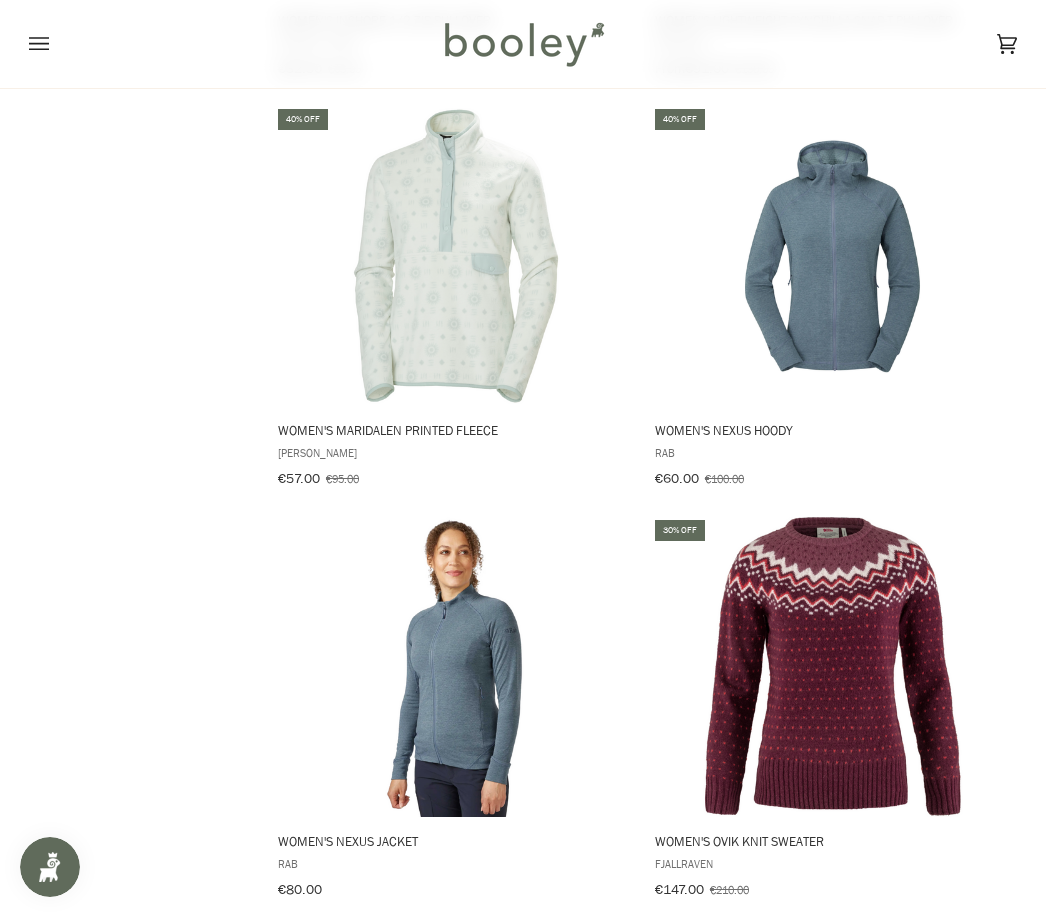 click 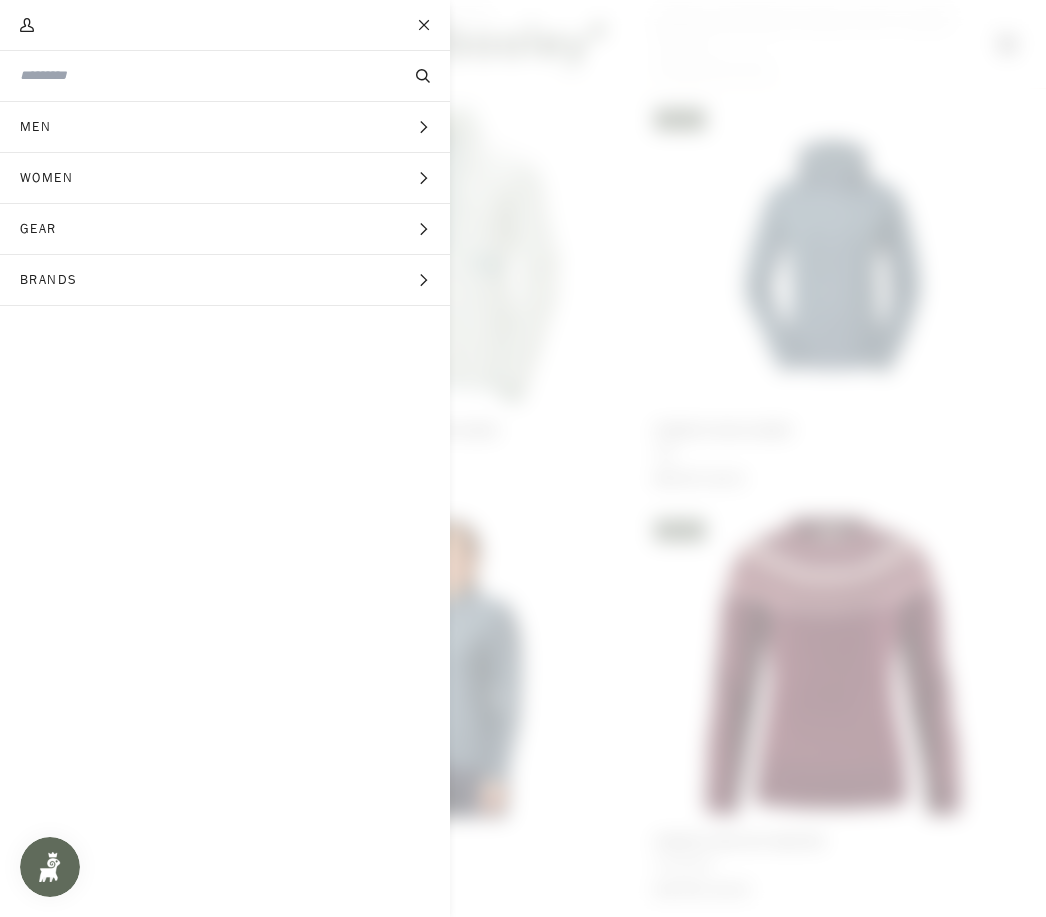 click on "Gear" at bounding box center (45, 229) 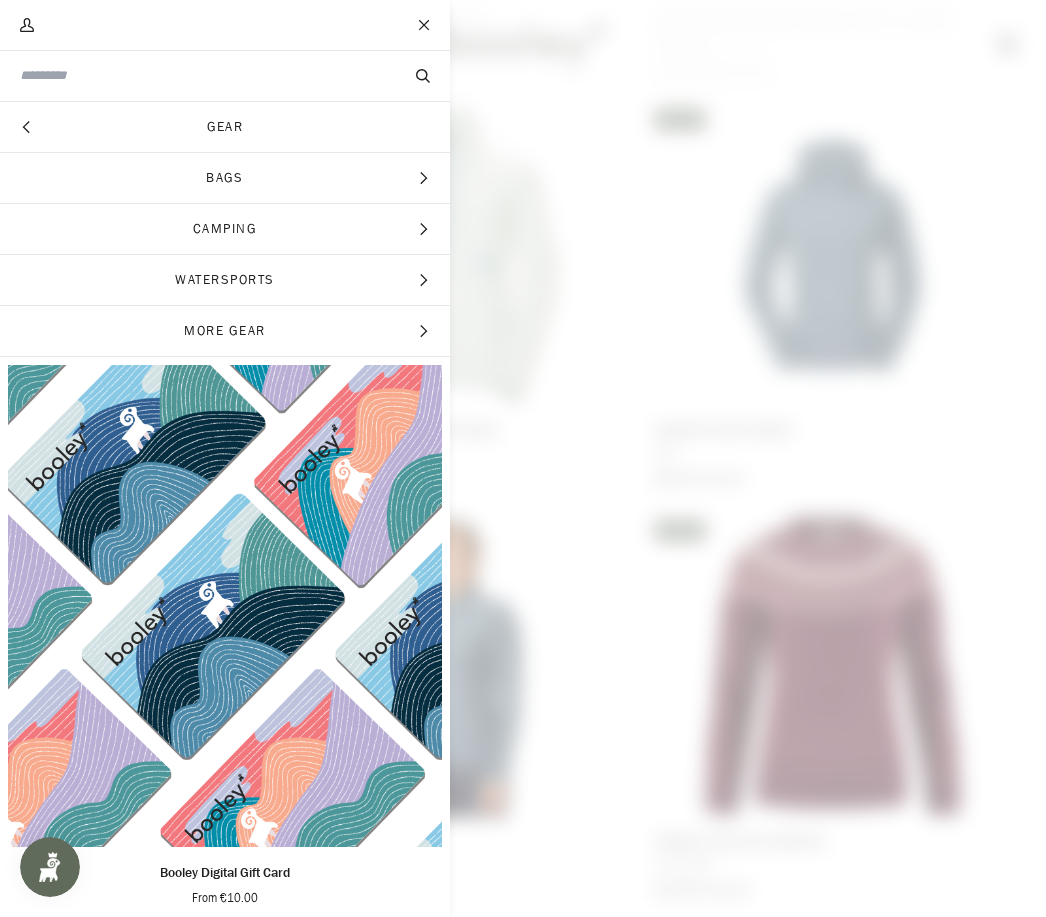 click on "Bags" at bounding box center (225, 178) 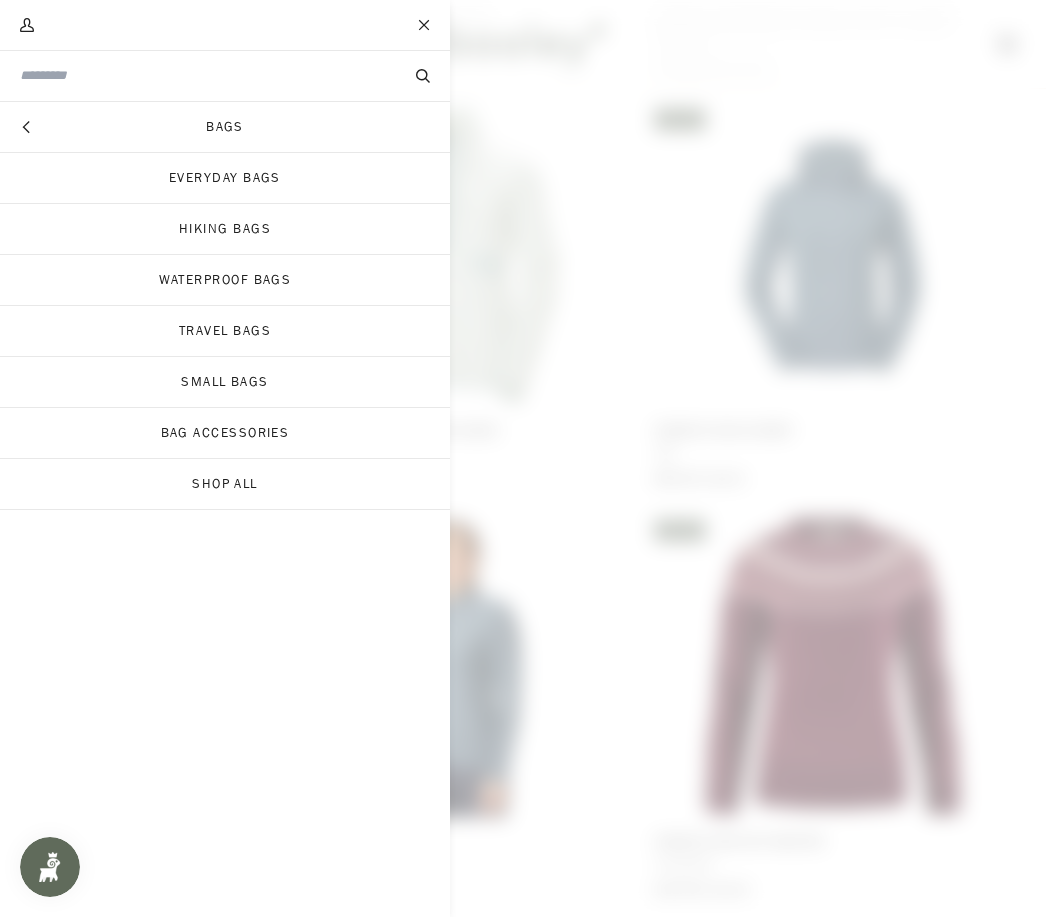 click on "Waterproof Bags" at bounding box center [225, 280] 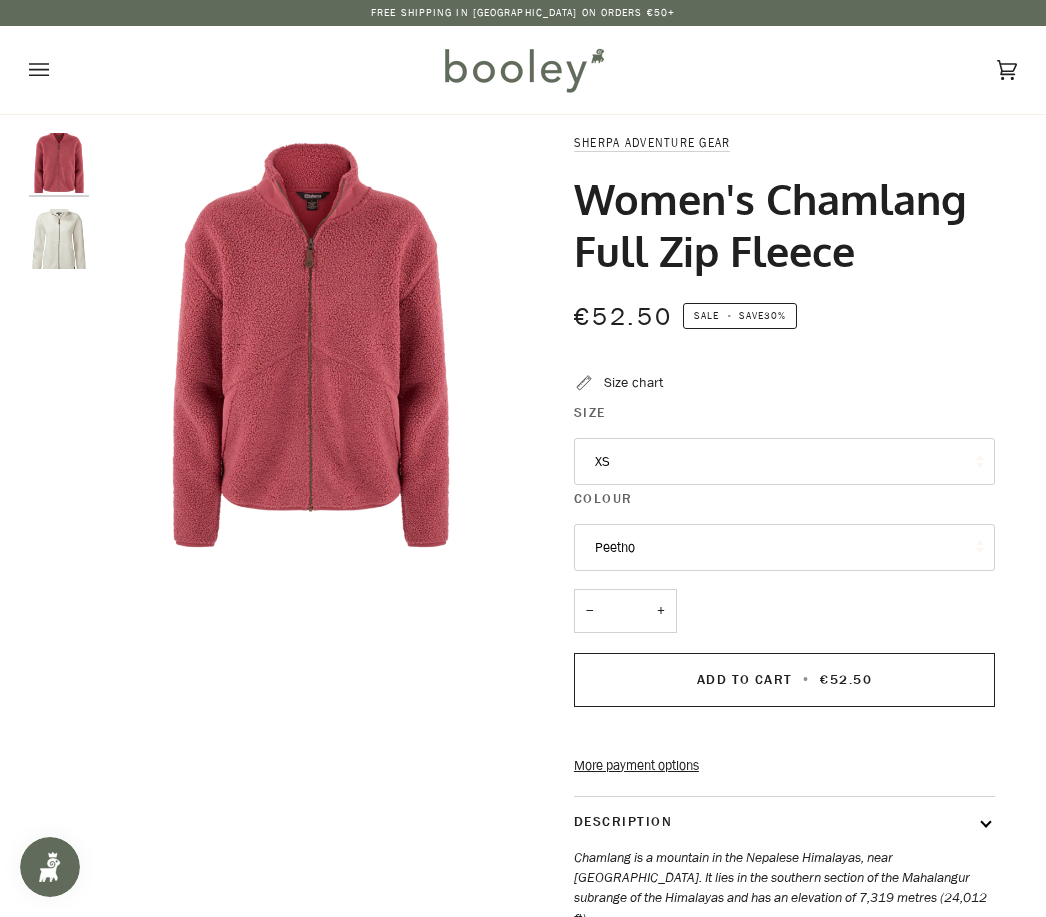 scroll, scrollTop: 0, scrollLeft: 0, axis: both 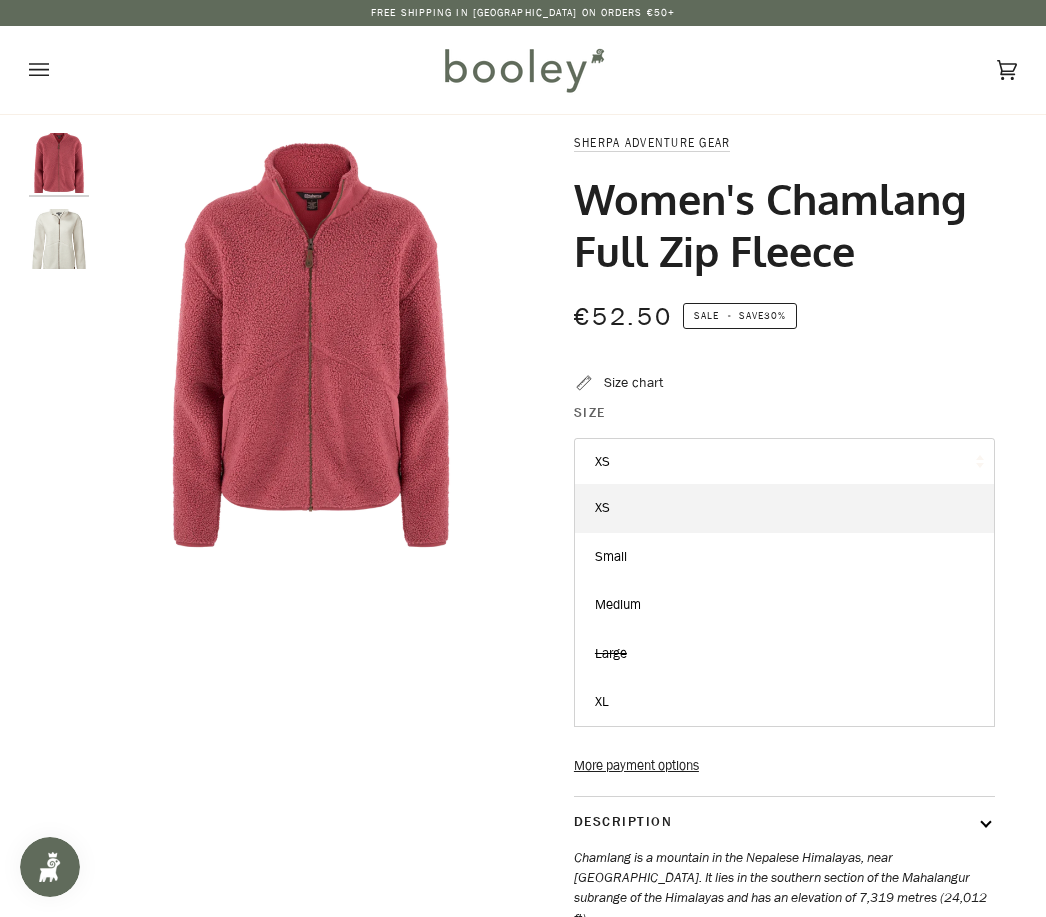 click on "Medium" at bounding box center [784, 605] 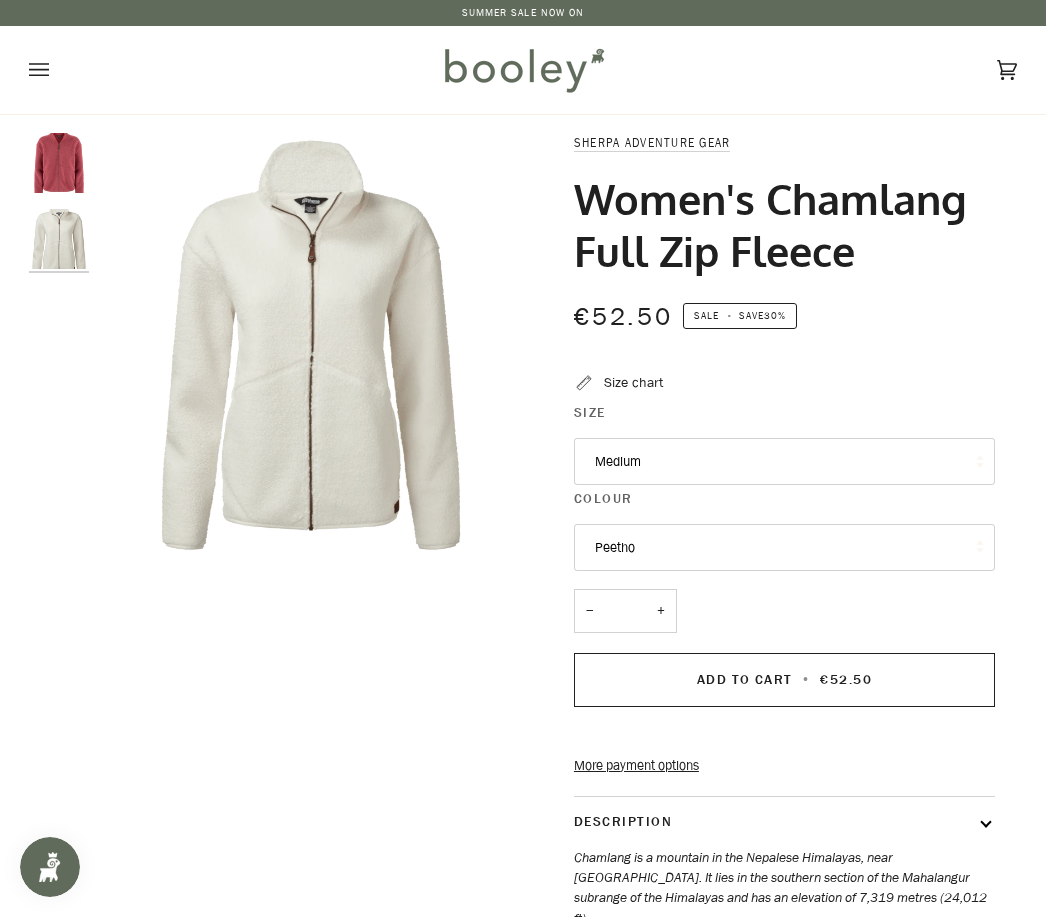 click on "Peetho" at bounding box center [784, 548] 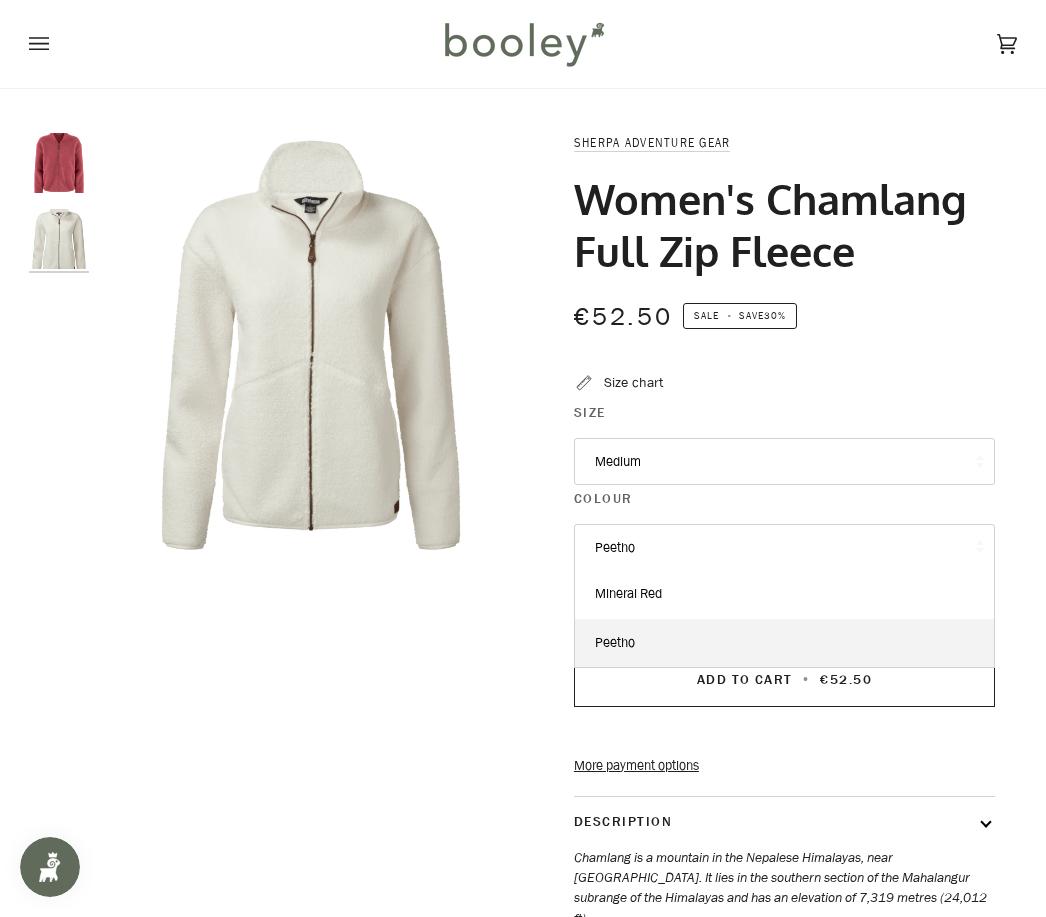 scroll, scrollTop: 38, scrollLeft: 0, axis: vertical 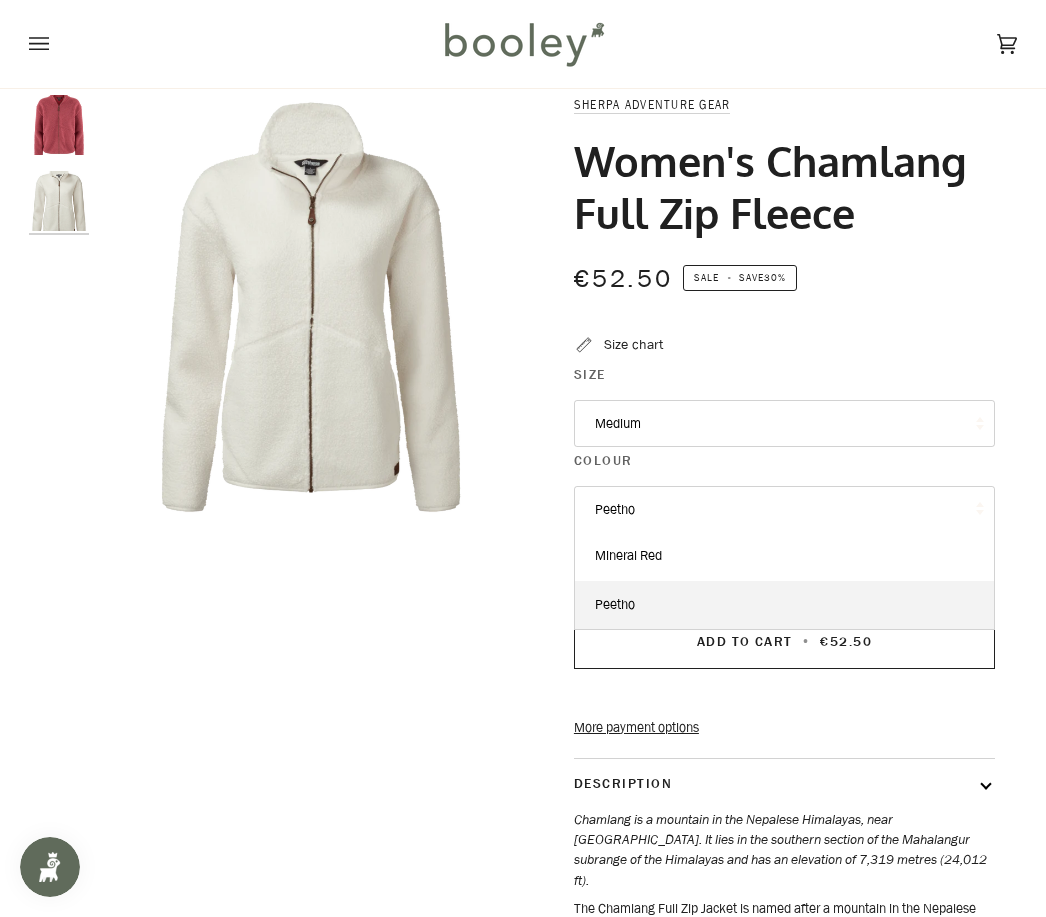 click on "Mineral Red" at bounding box center (784, 556) 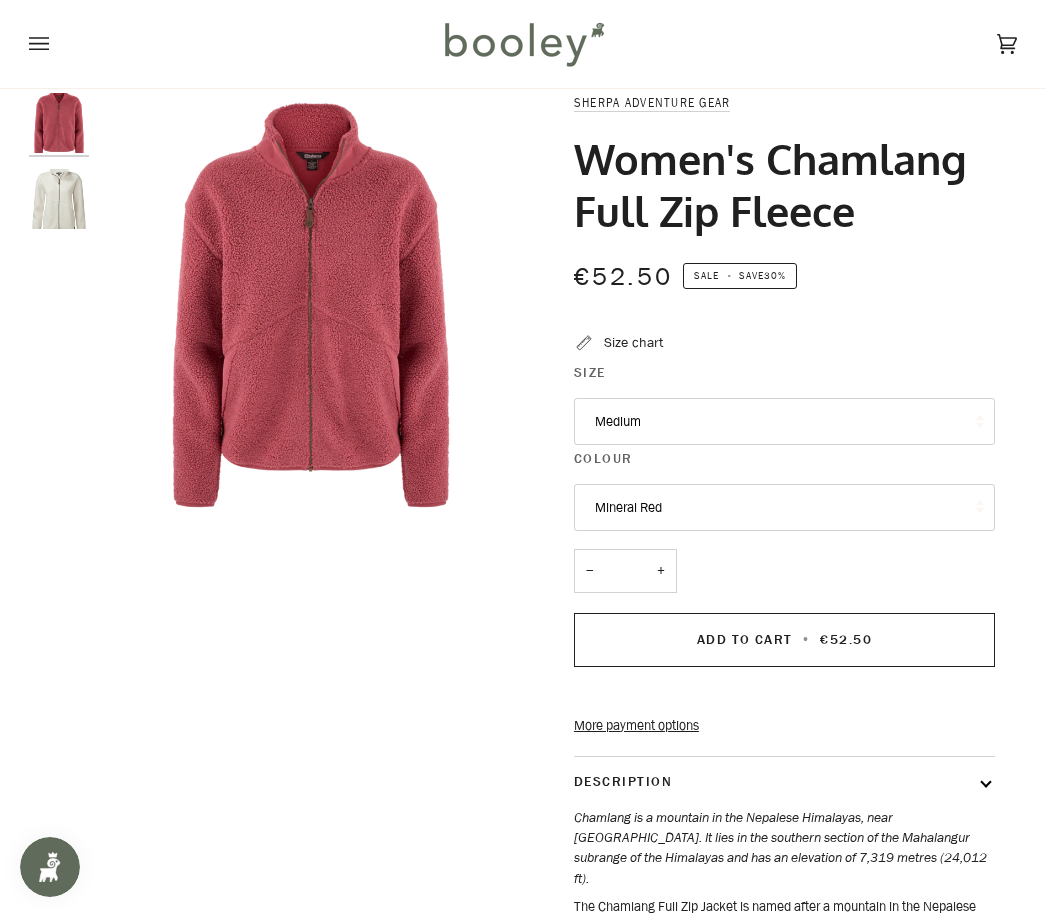 scroll, scrollTop: 51, scrollLeft: 0, axis: vertical 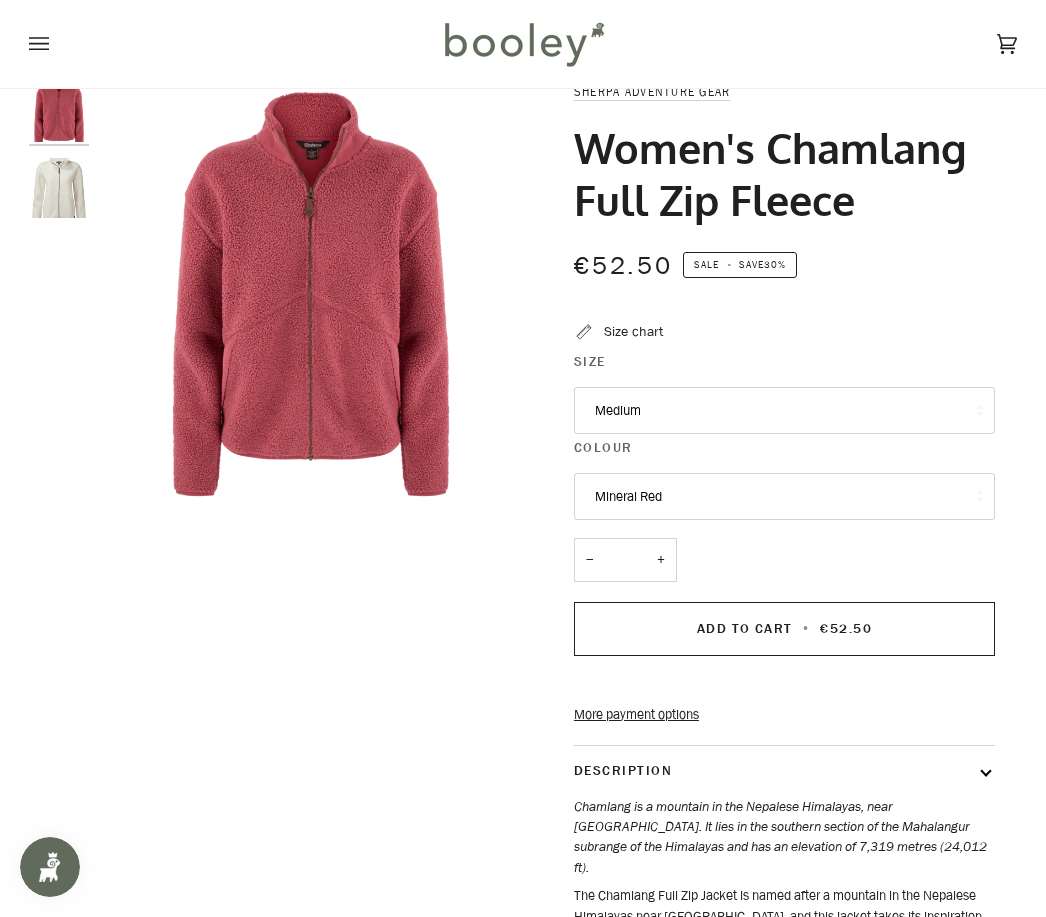 click on "Mineral Red" at bounding box center (784, 497) 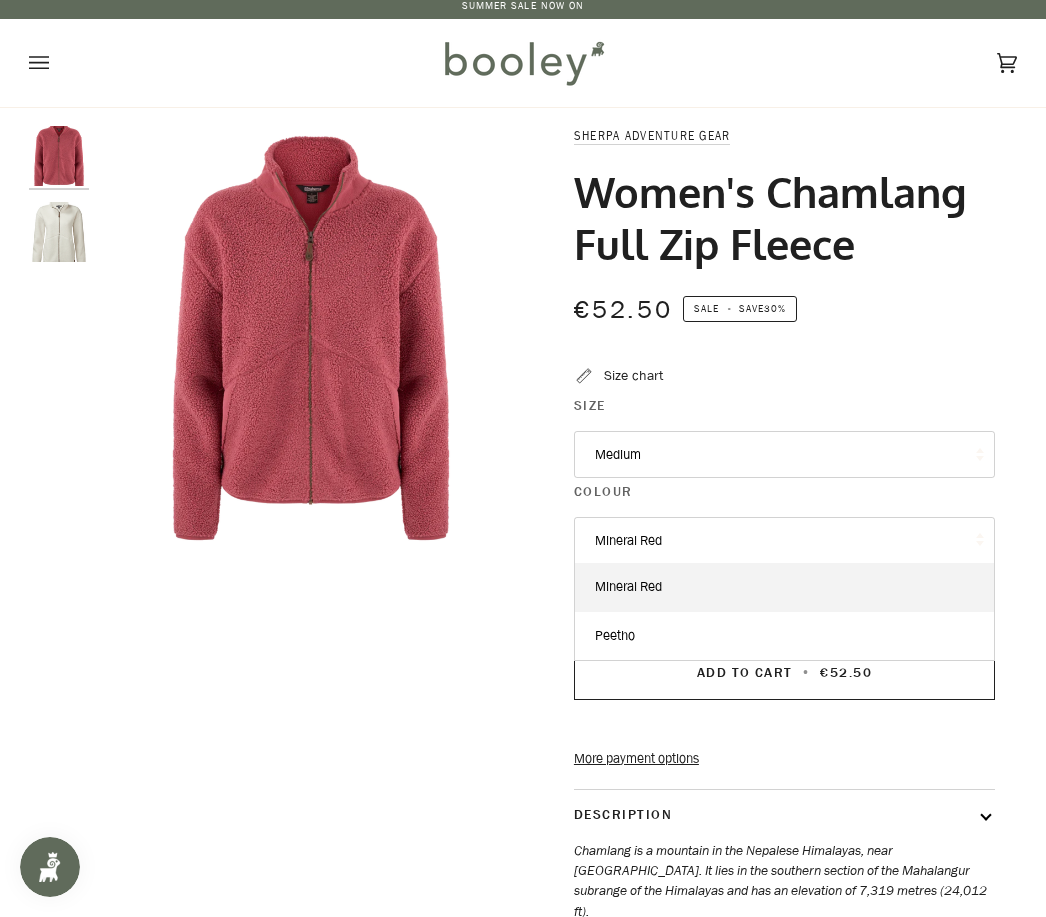 scroll, scrollTop: 5, scrollLeft: 0, axis: vertical 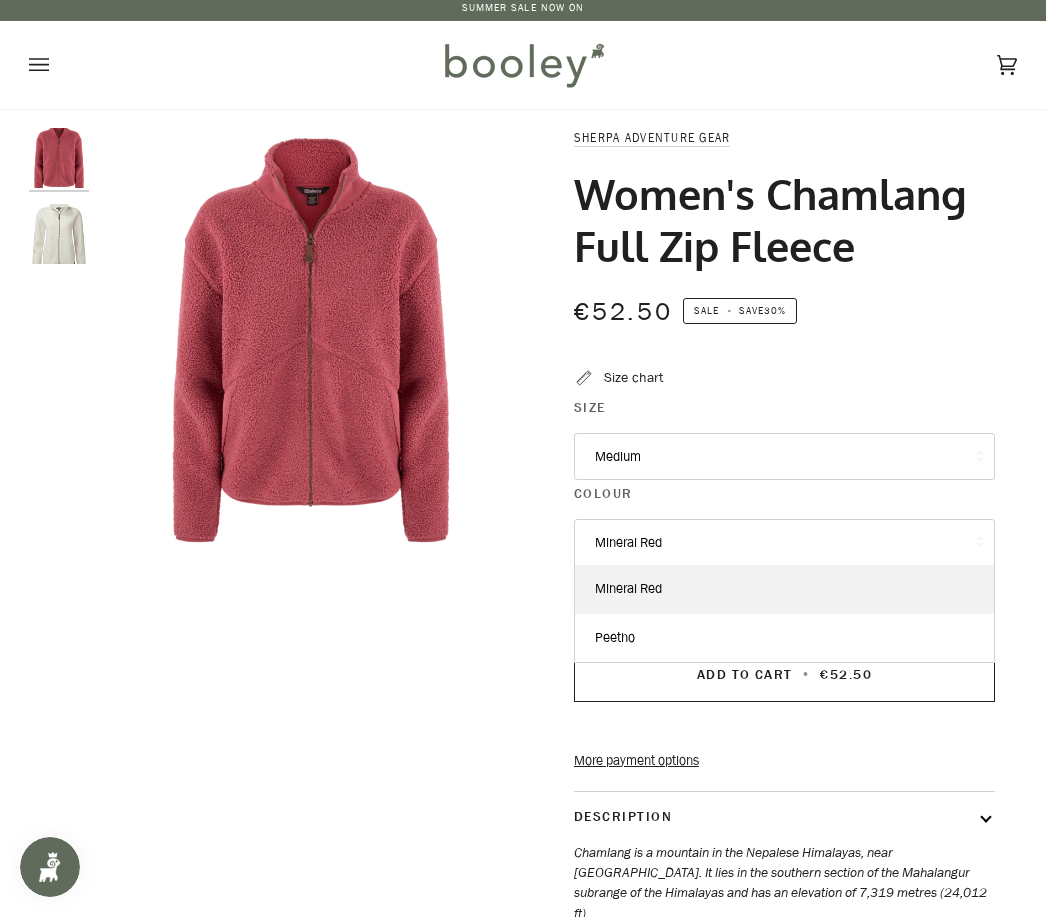 click on "Zoom
Zoom
Previous
Next" at bounding box center [523, 630] 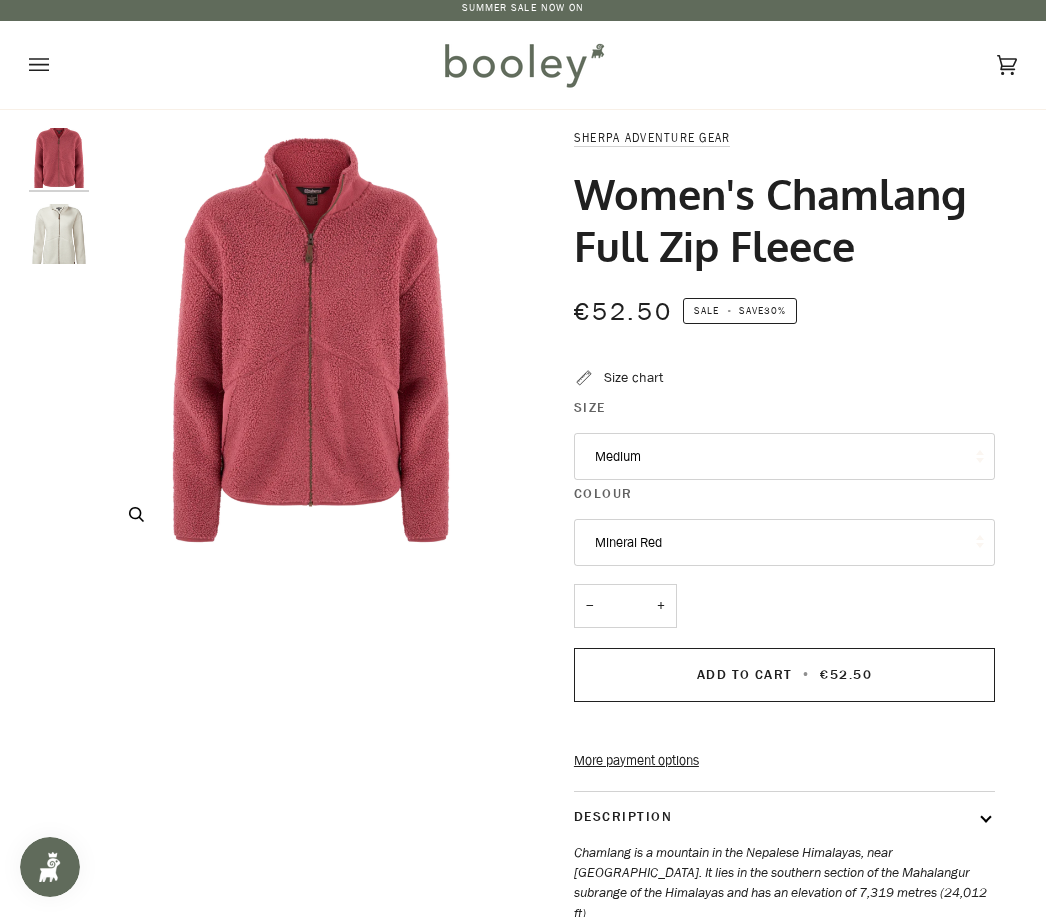 scroll, scrollTop: 0, scrollLeft: 0, axis: both 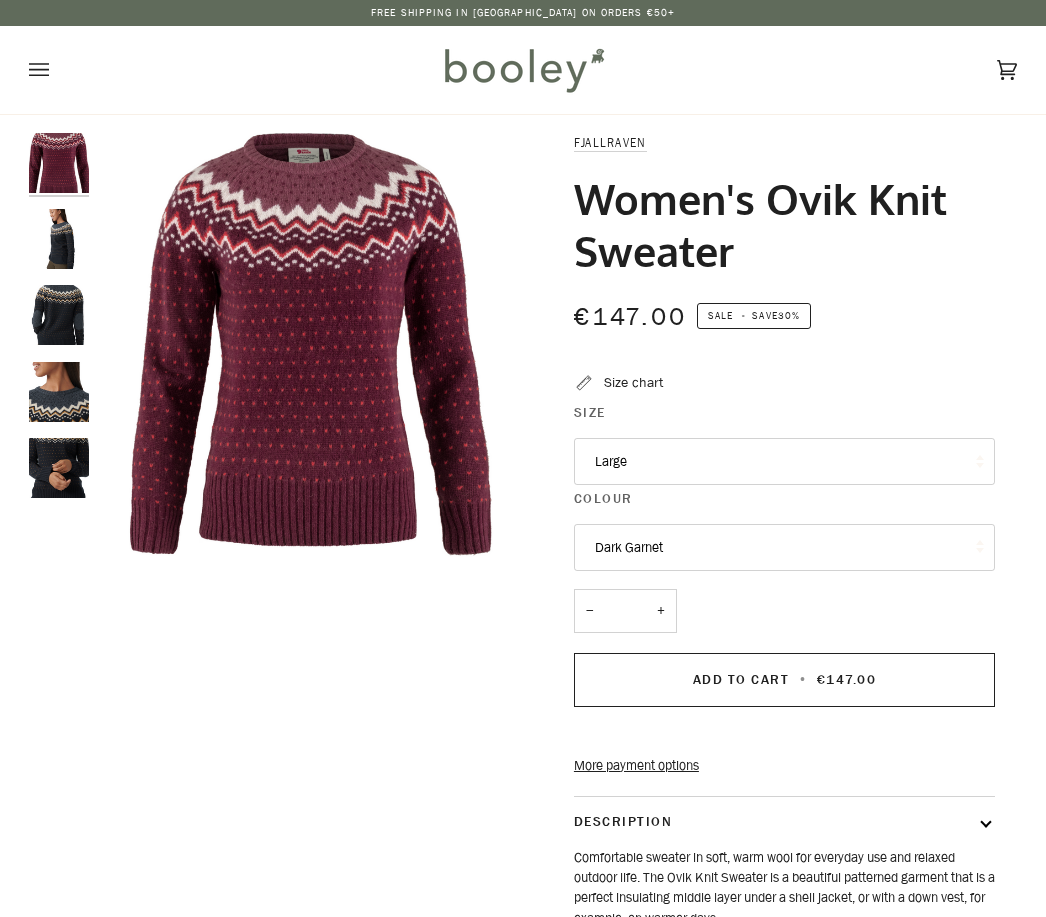 click at bounding box center [59, 315] 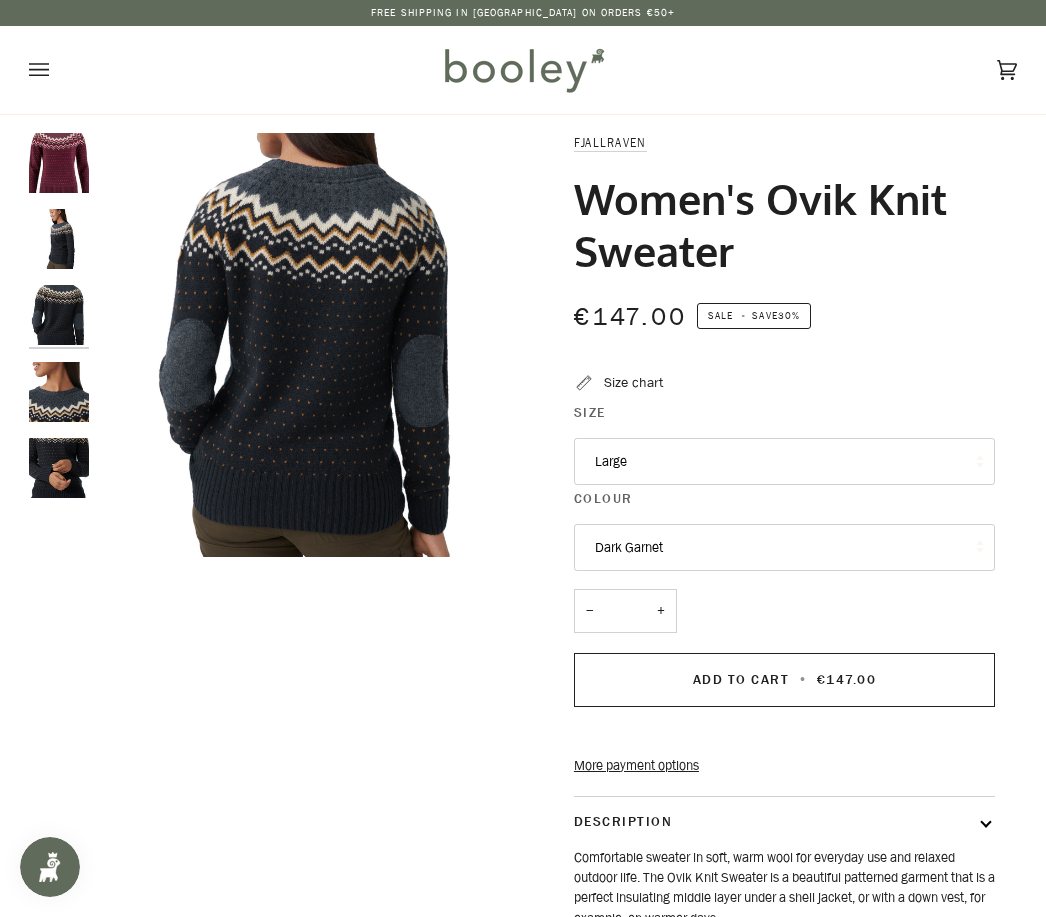 scroll, scrollTop: 0, scrollLeft: 0, axis: both 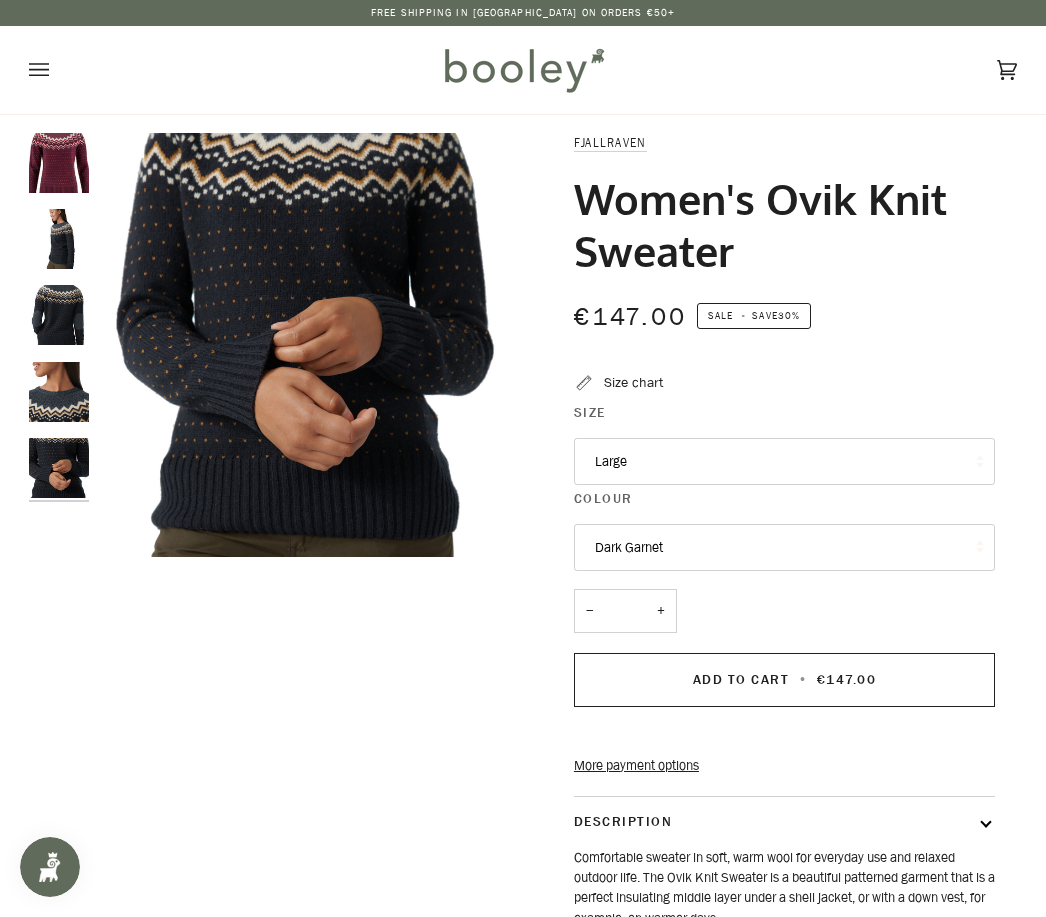 click on "Large" at bounding box center (784, 462) 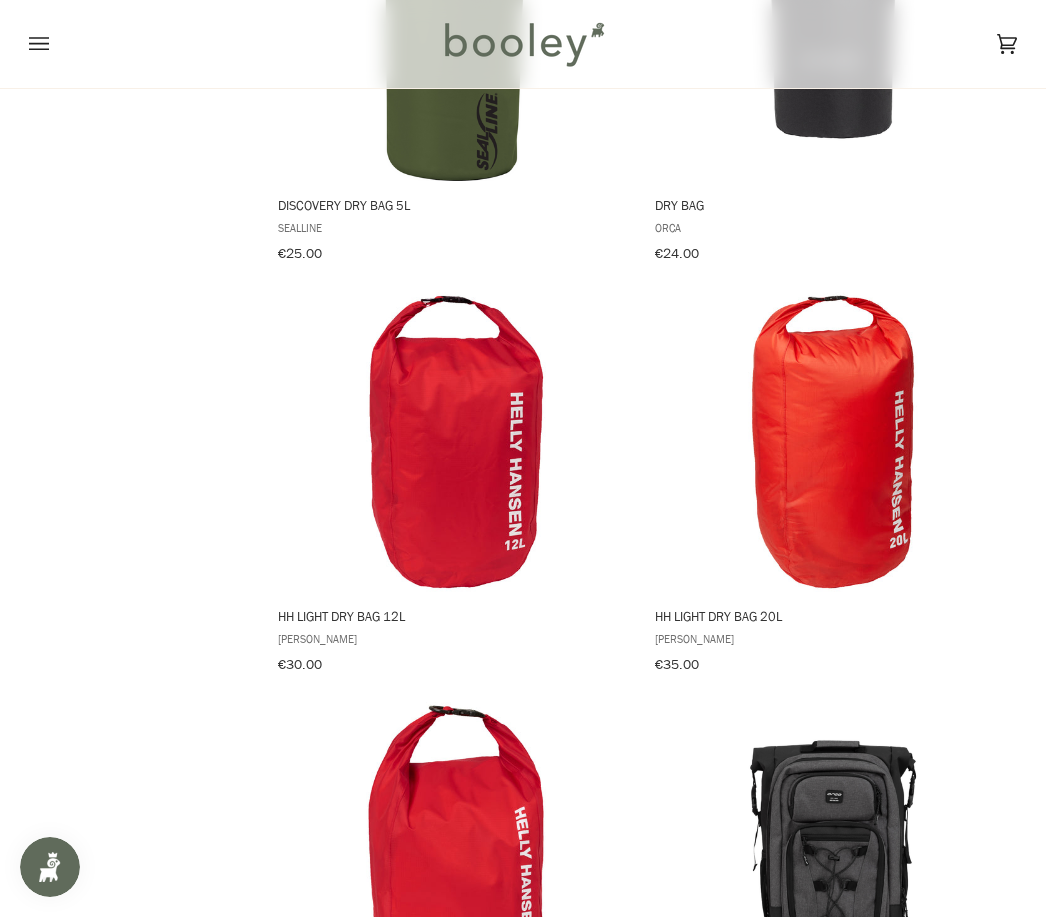 scroll, scrollTop: 2120, scrollLeft: 0, axis: vertical 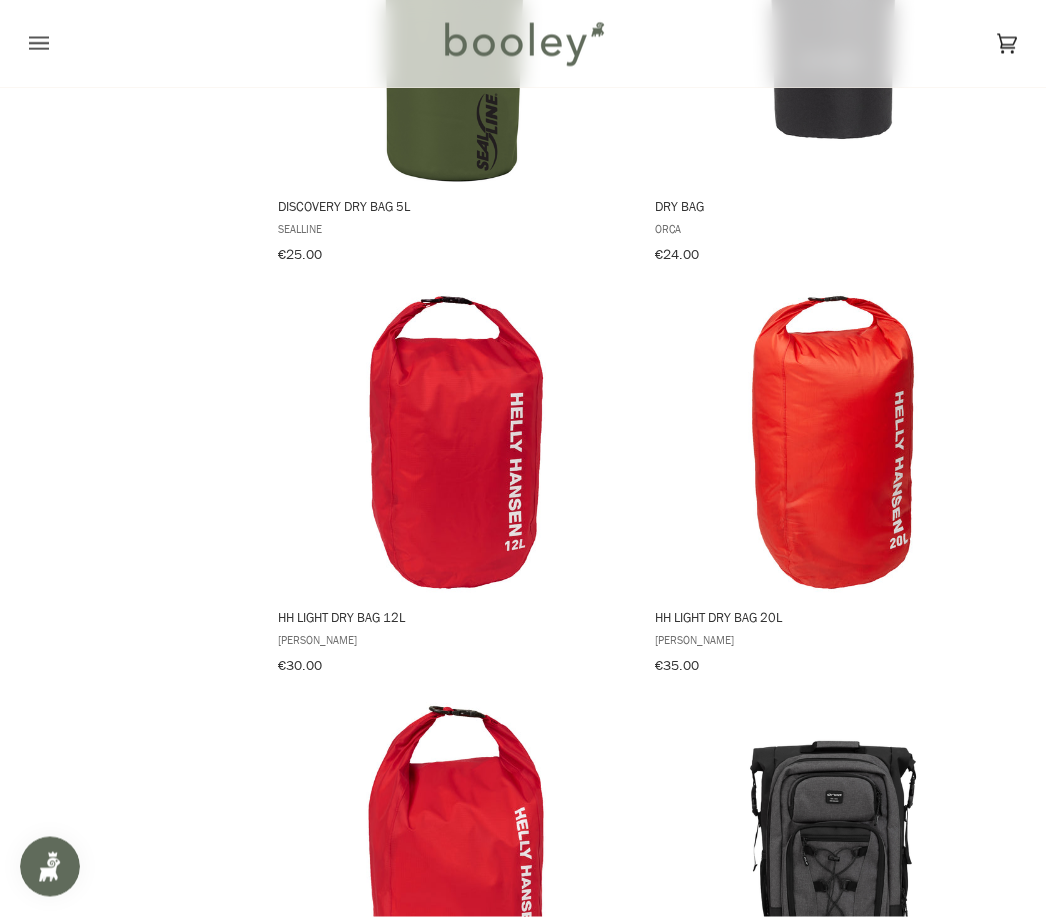 click at bounding box center (833, 443) 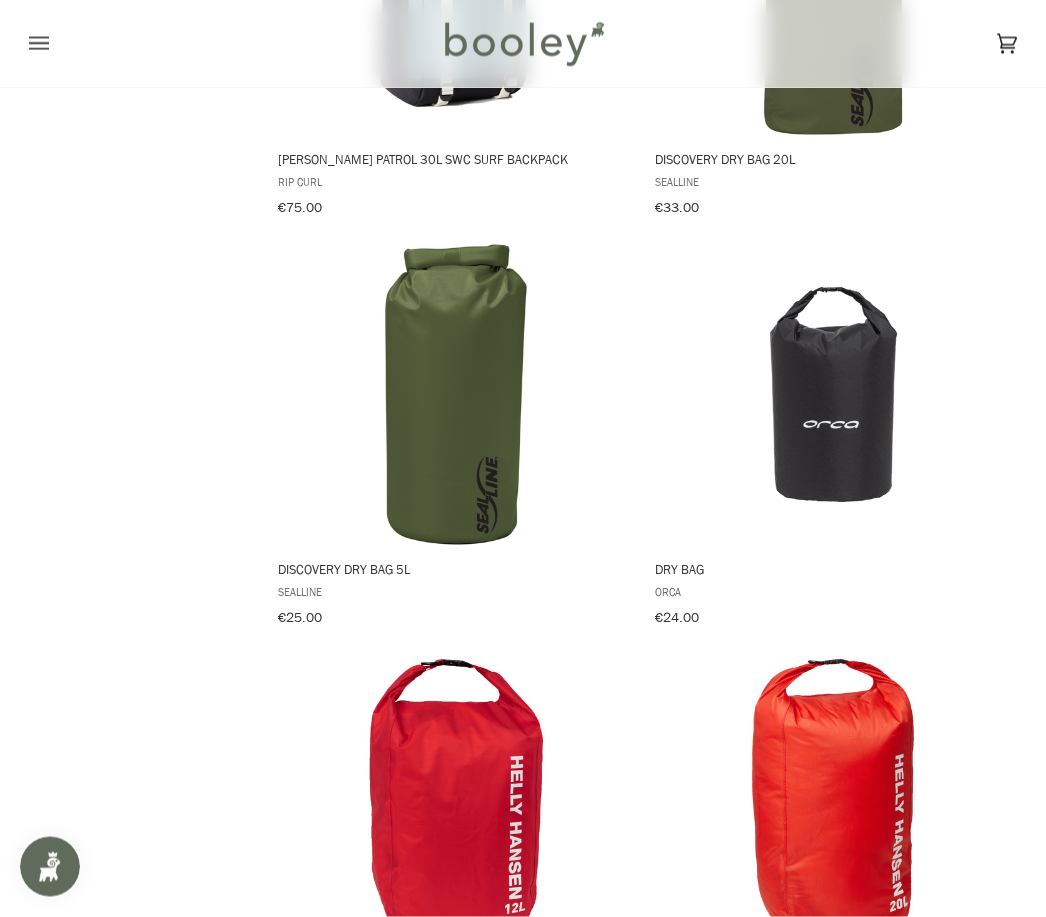 scroll, scrollTop: 1758, scrollLeft: 0, axis: vertical 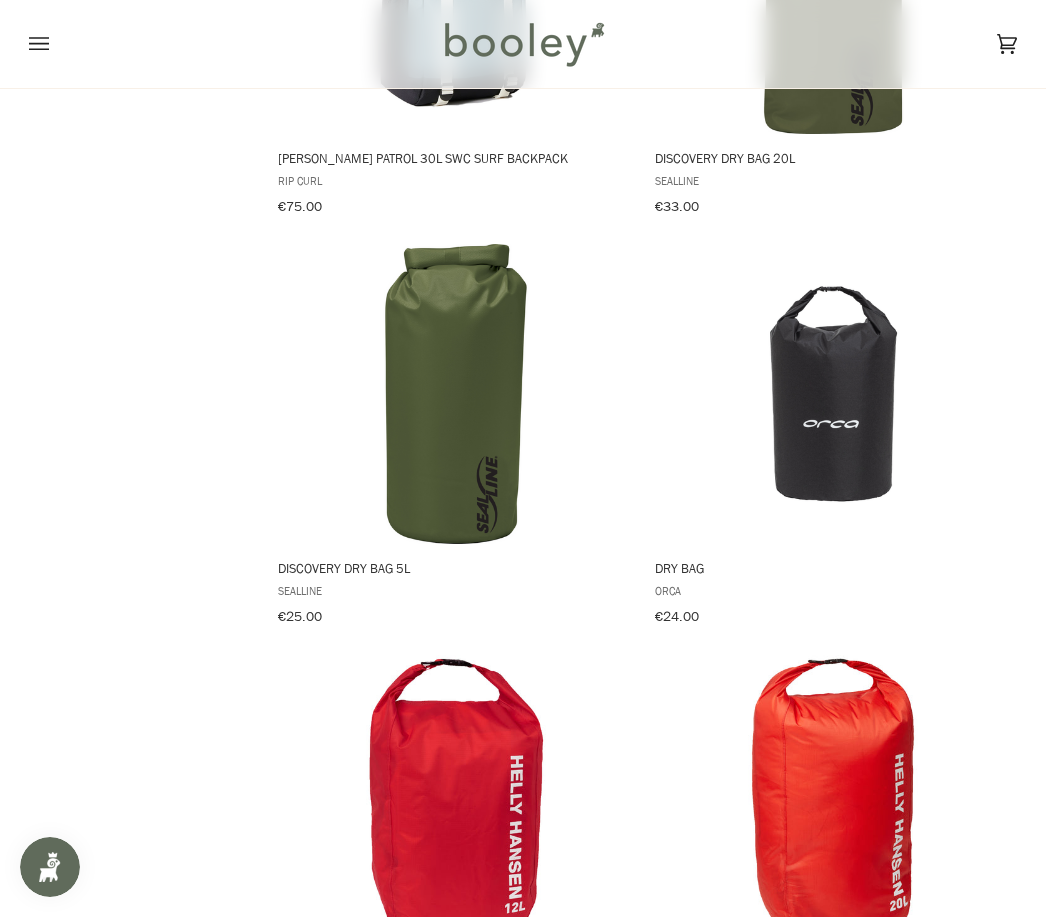click at bounding box center [833, 394] 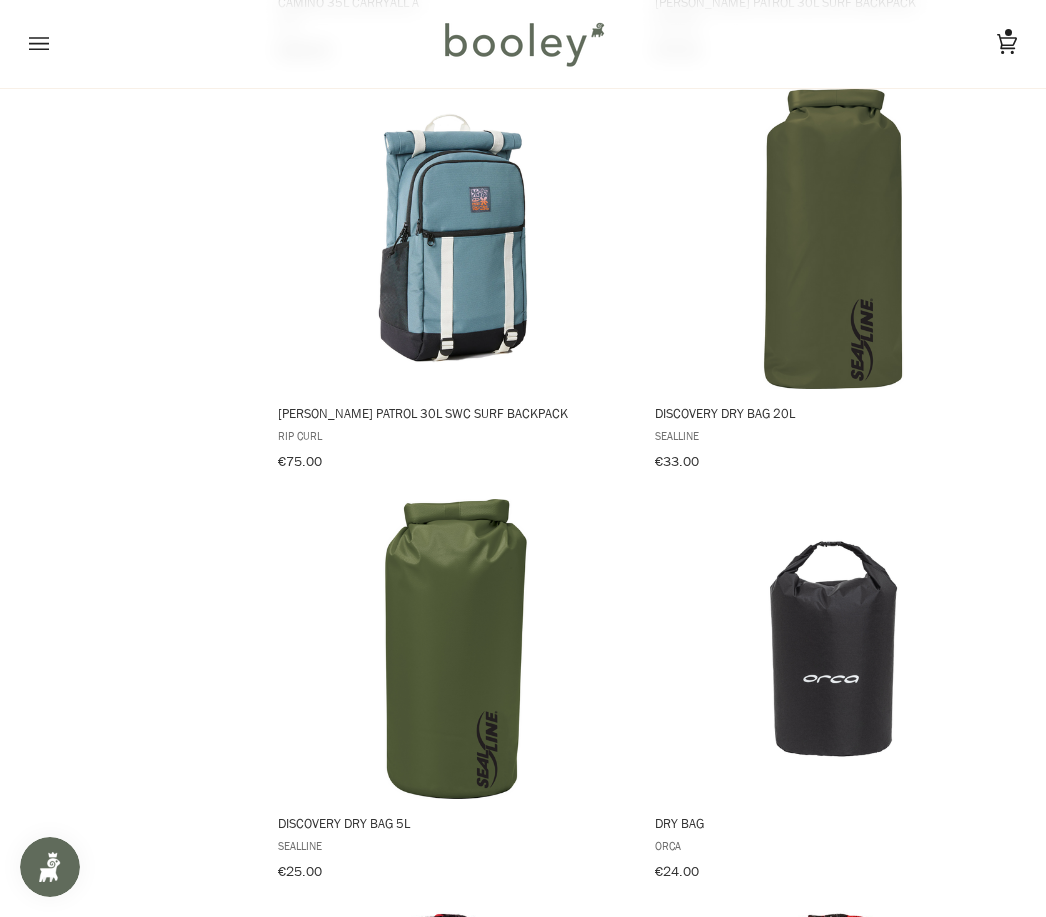 scroll, scrollTop: 1498, scrollLeft: 0, axis: vertical 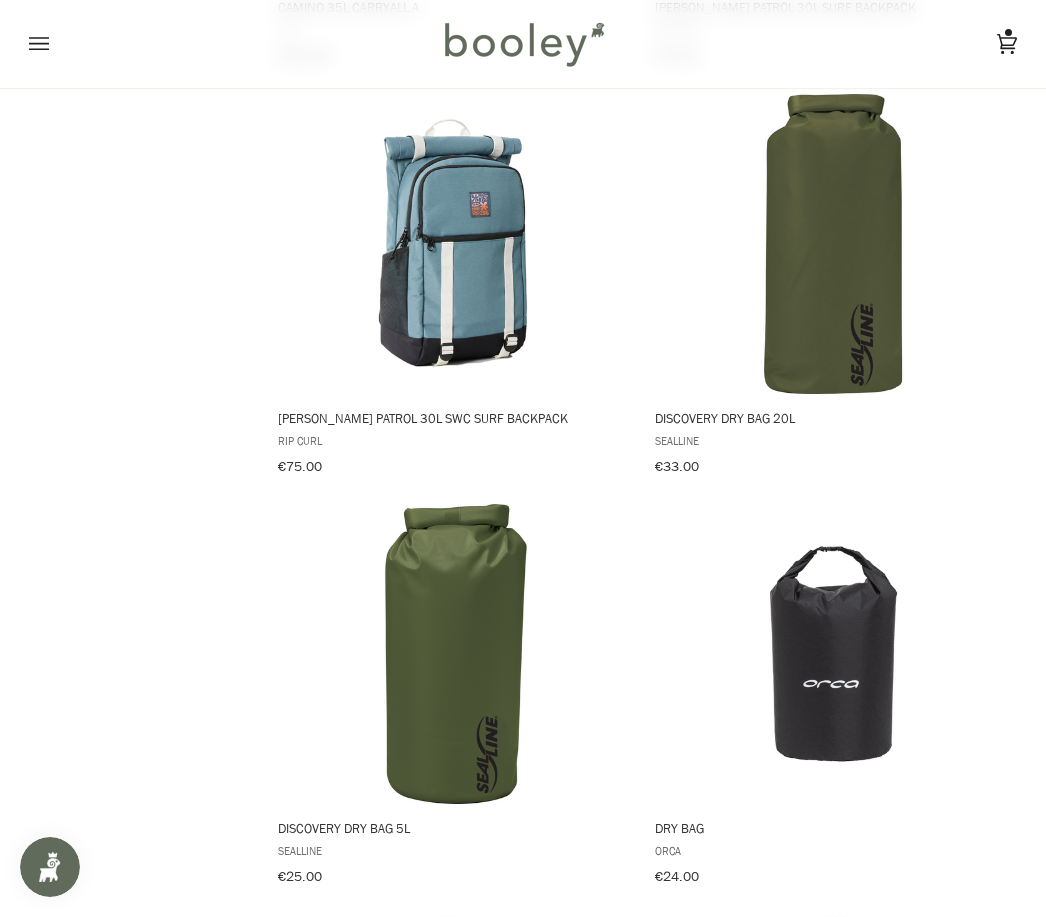 click at bounding box center [833, 654] 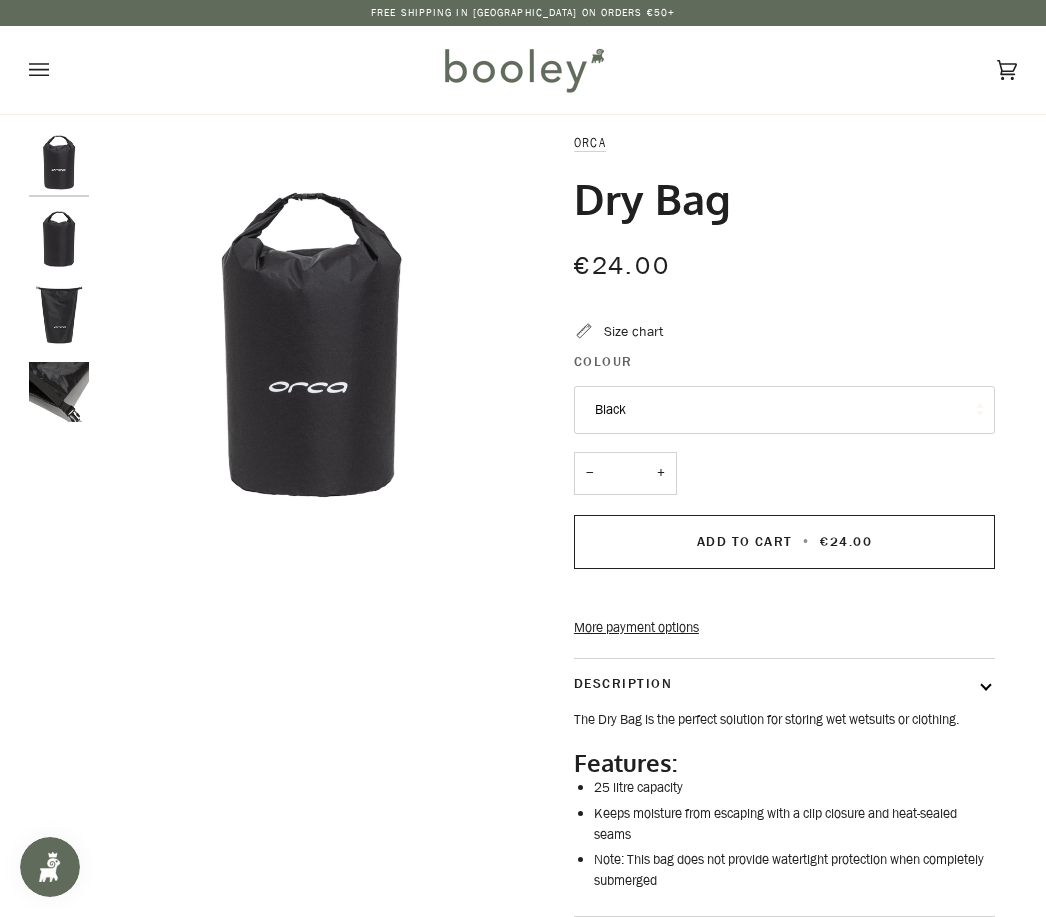 scroll, scrollTop: 0, scrollLeft: 0, axis: both 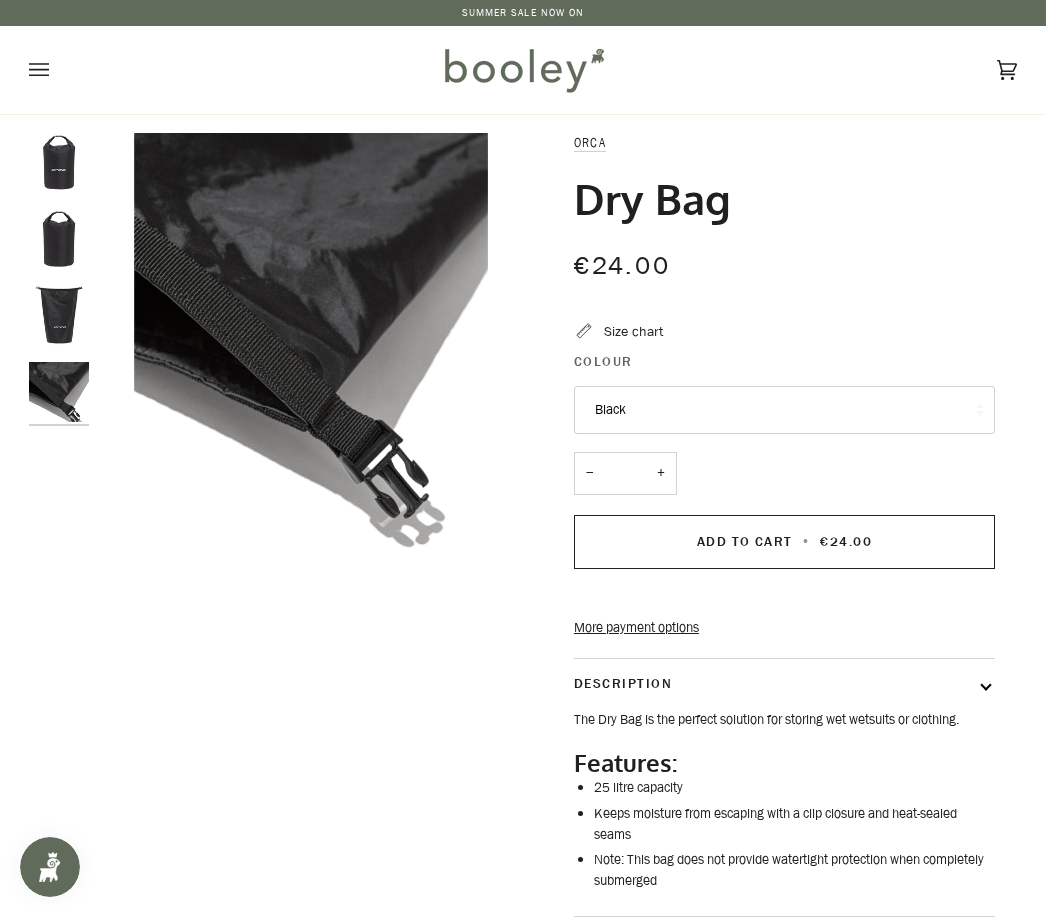 click at bounding box center [59, 315] 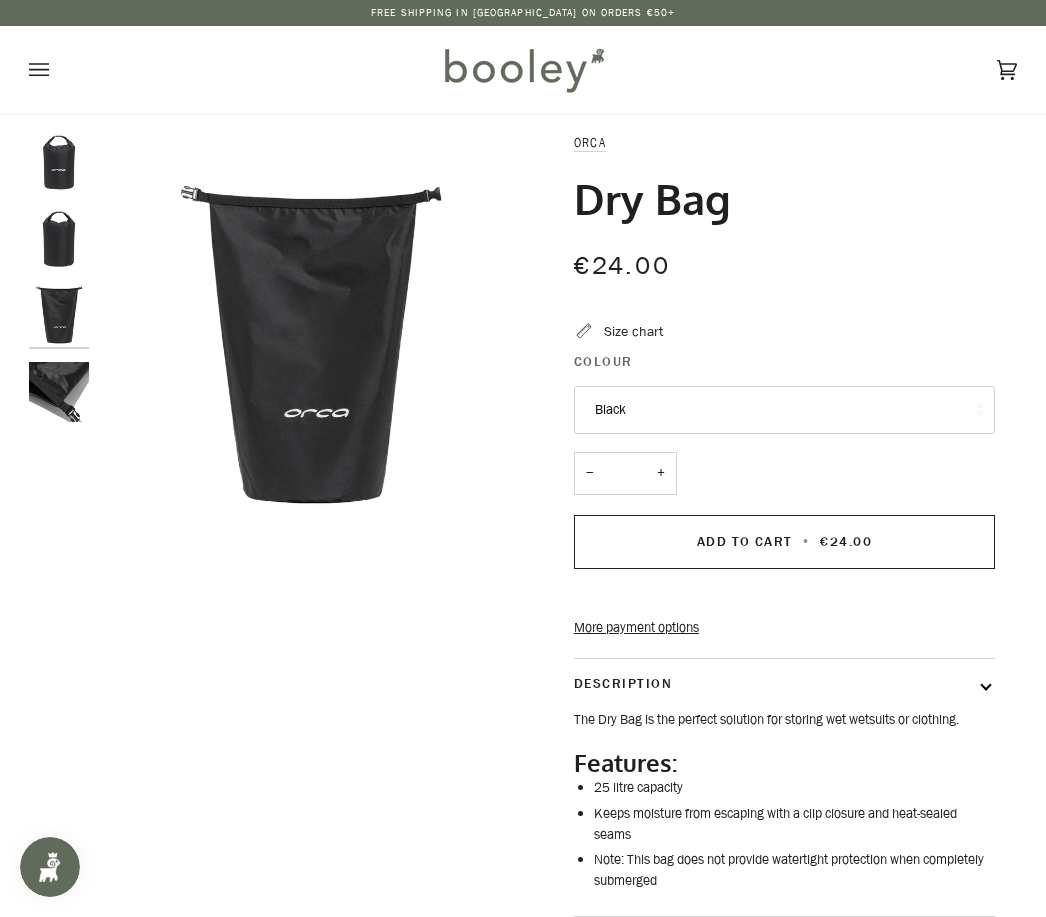 click on "Black" at bounding box center (784, 410) 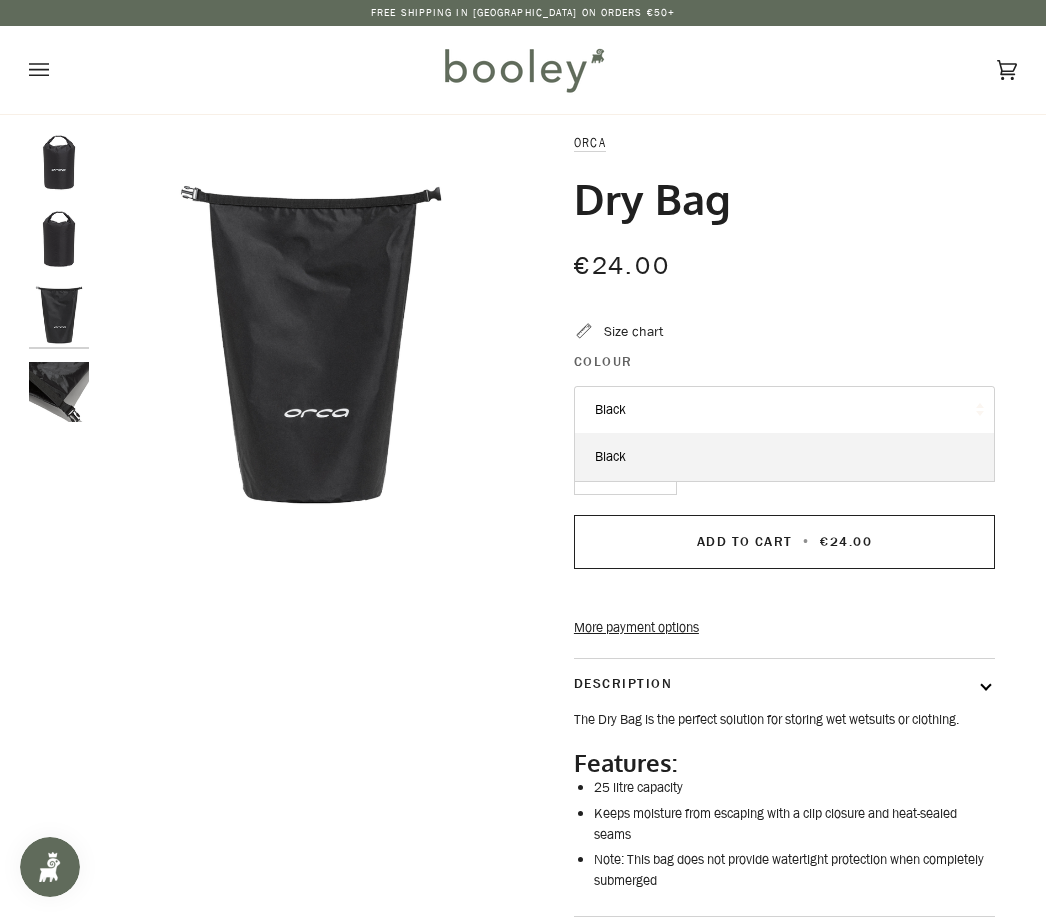 click on "Black" at bounding box center [784, 457] 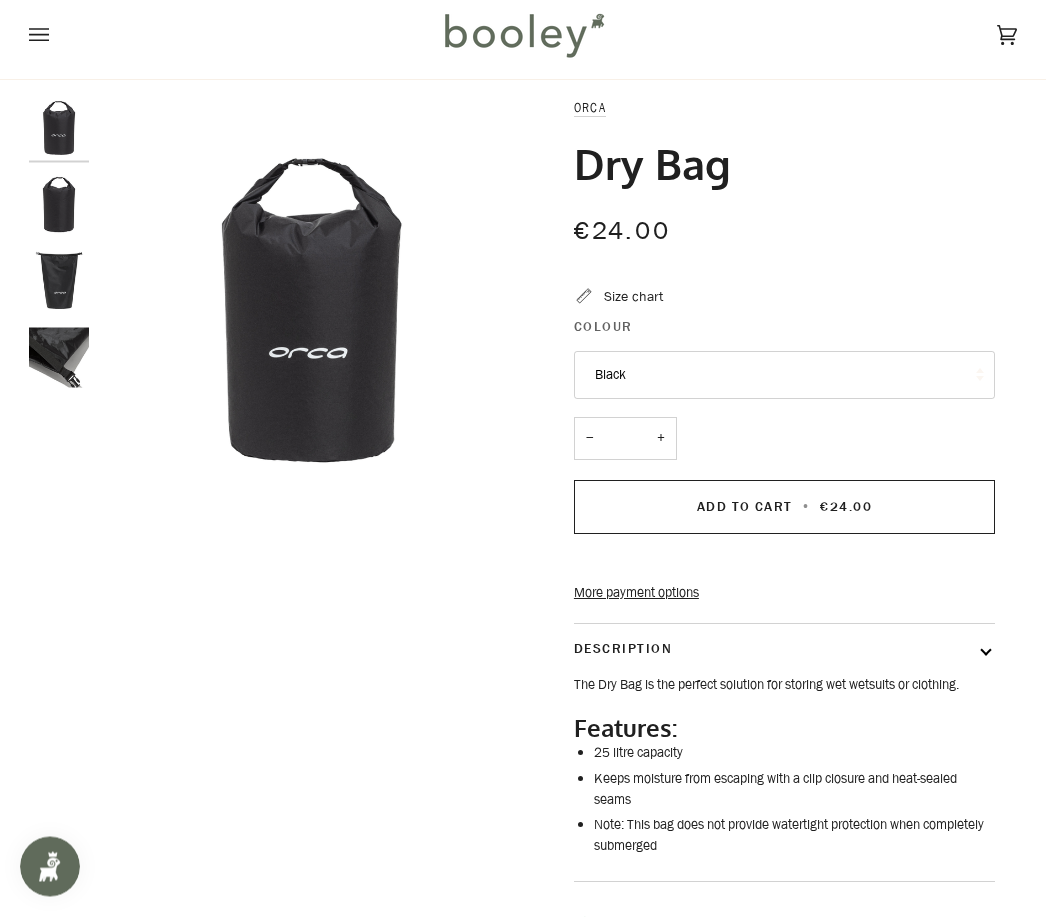 scroll, scrollTop: 0, scrollLeft: 0, axis: both 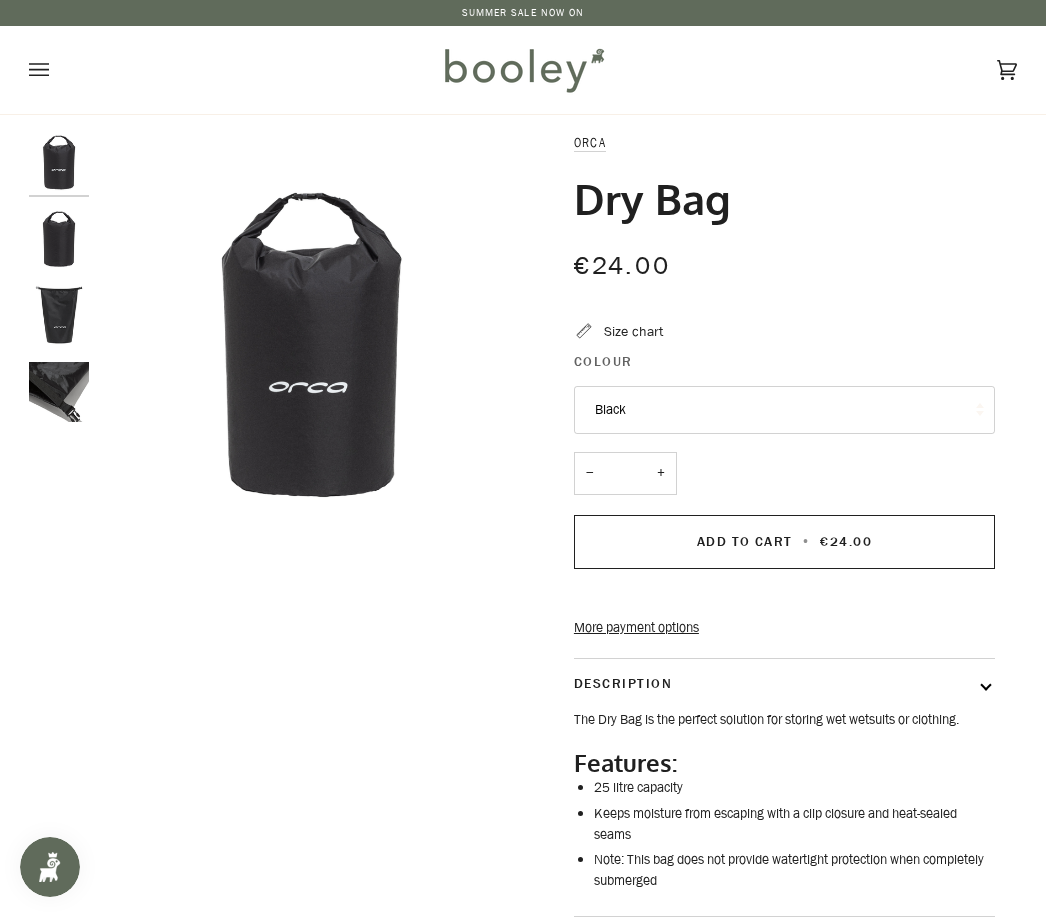 click on "€24.00" at bounding box center (846, 541) 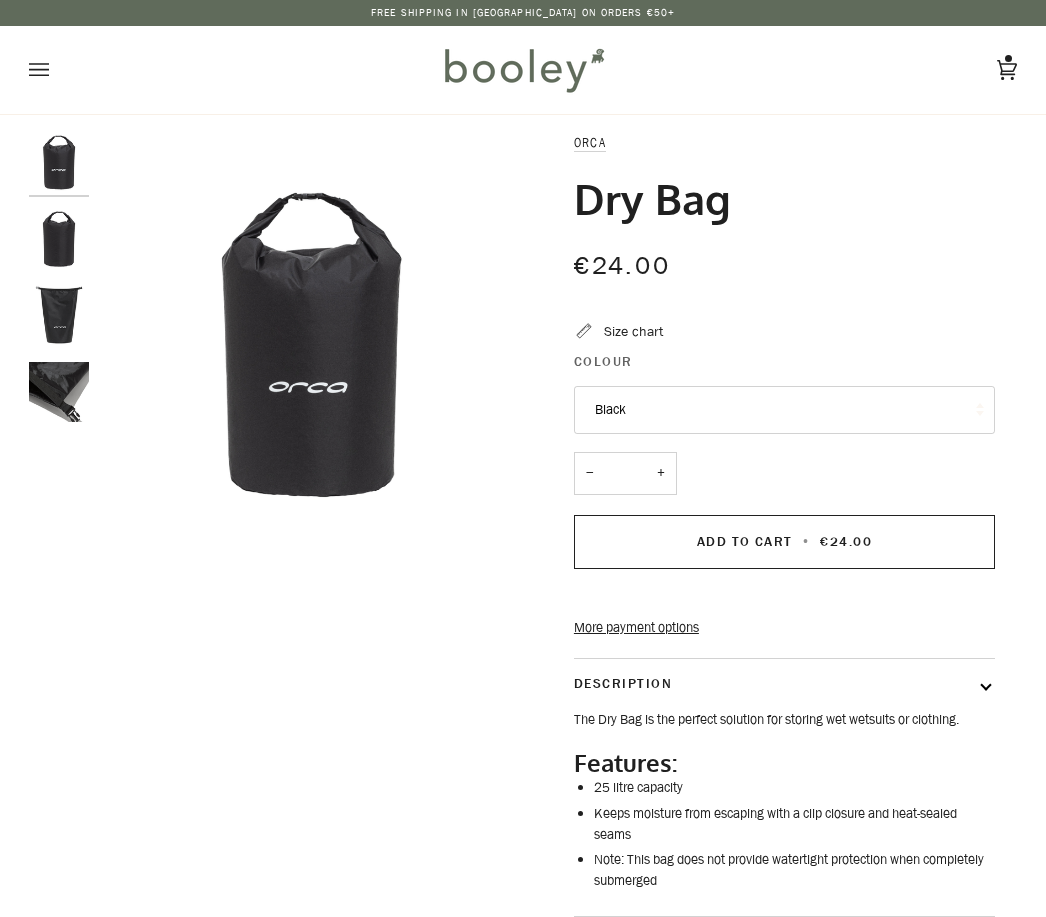 scroll, scrollTop: 0, scrollLeft: 0, axis: both 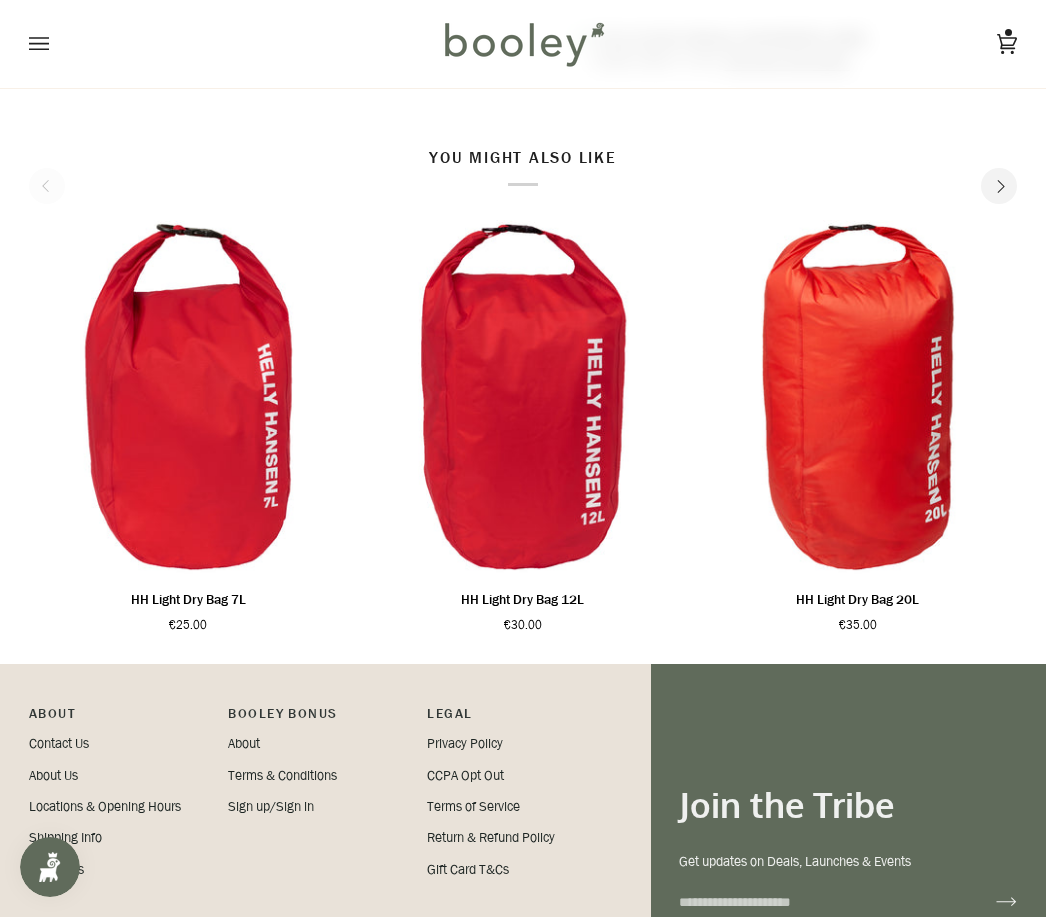 click on "Add to cart" at bounding box center (188, 549) 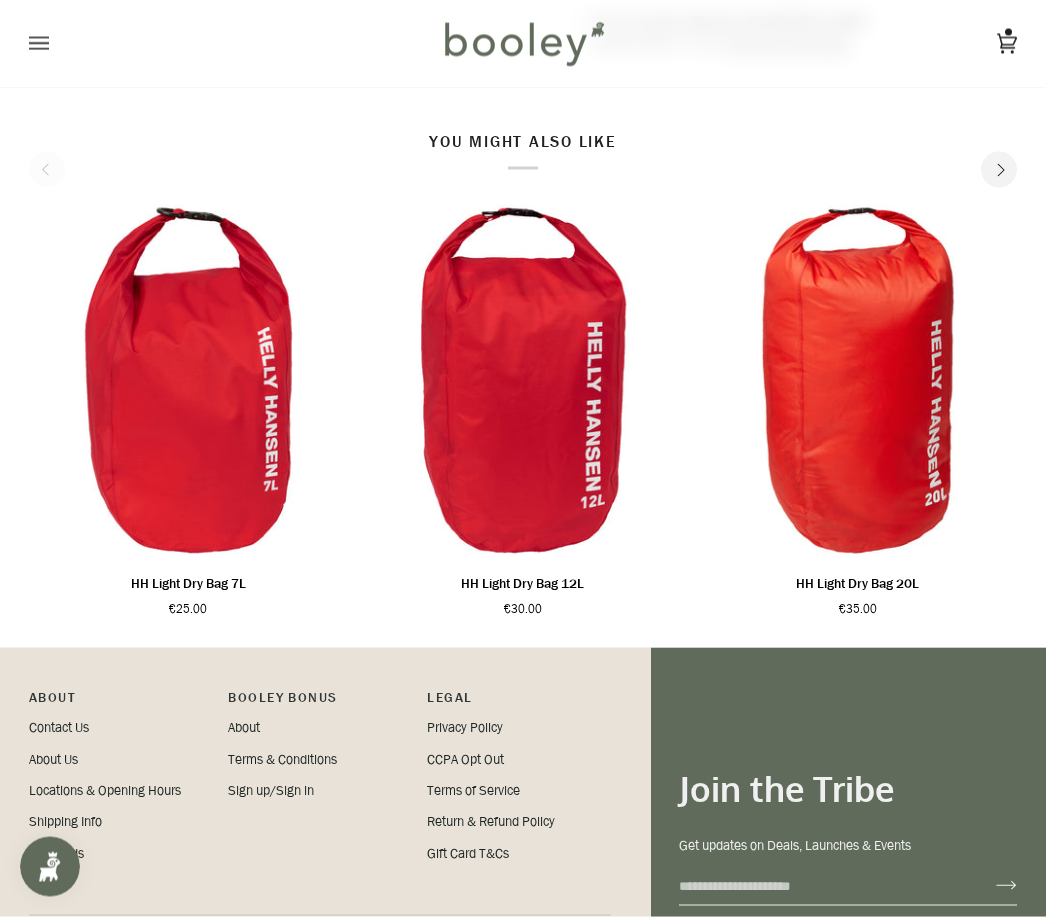 scroll, scrollTop: 941, scrollLeft: 0, axis: vertical 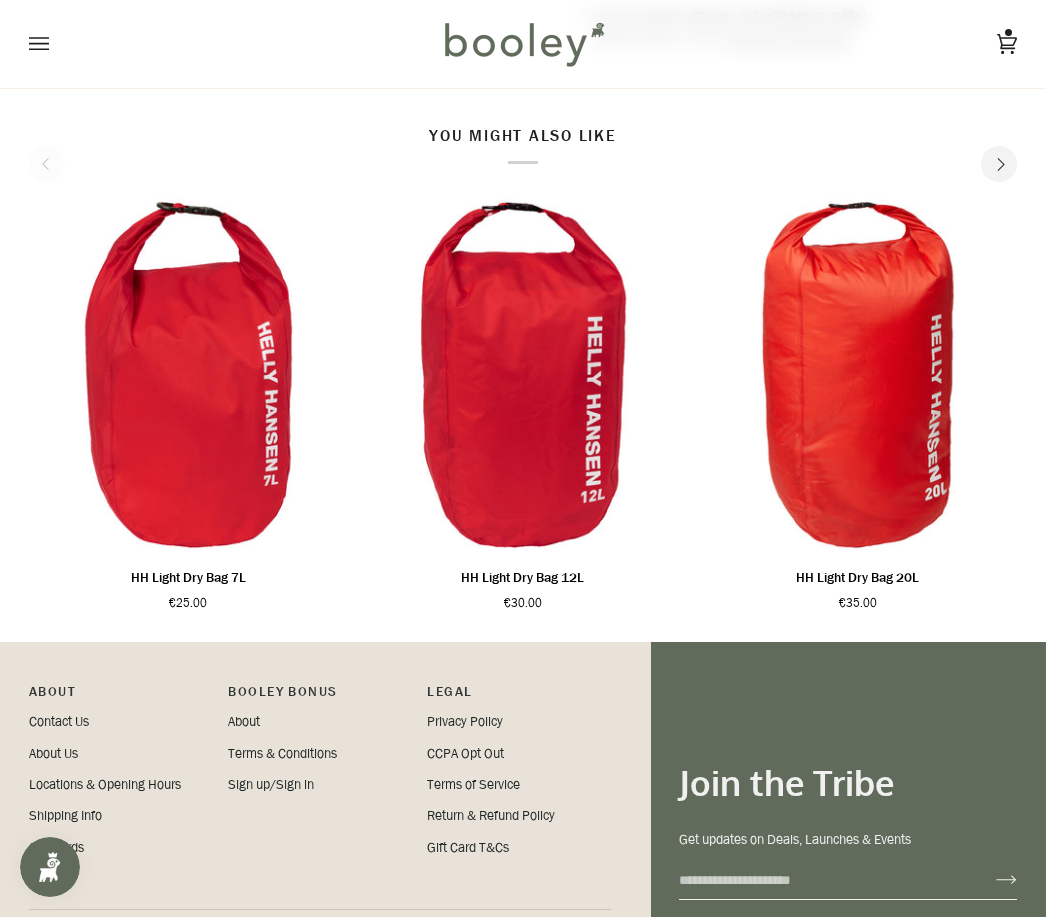 click at bounding box center [188, 375] 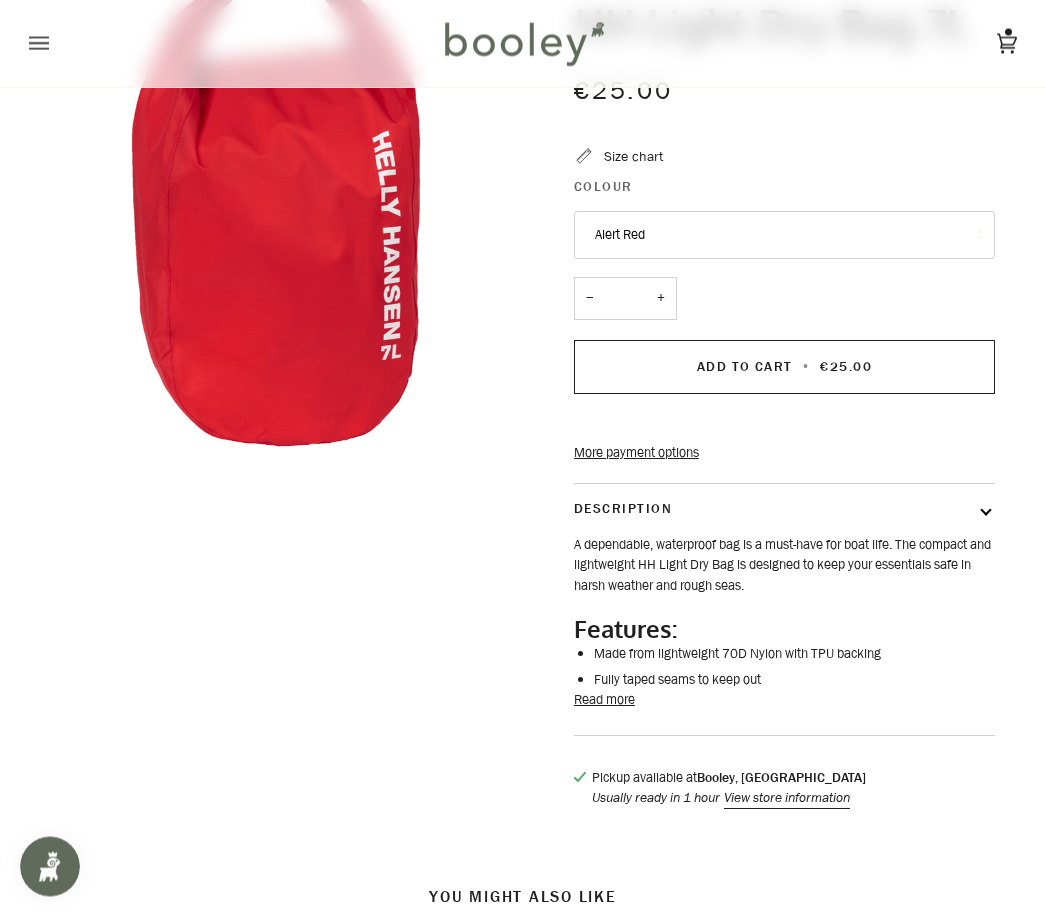 scroll, scrollTop: 175, scrollLeft: 0, axis: vertical 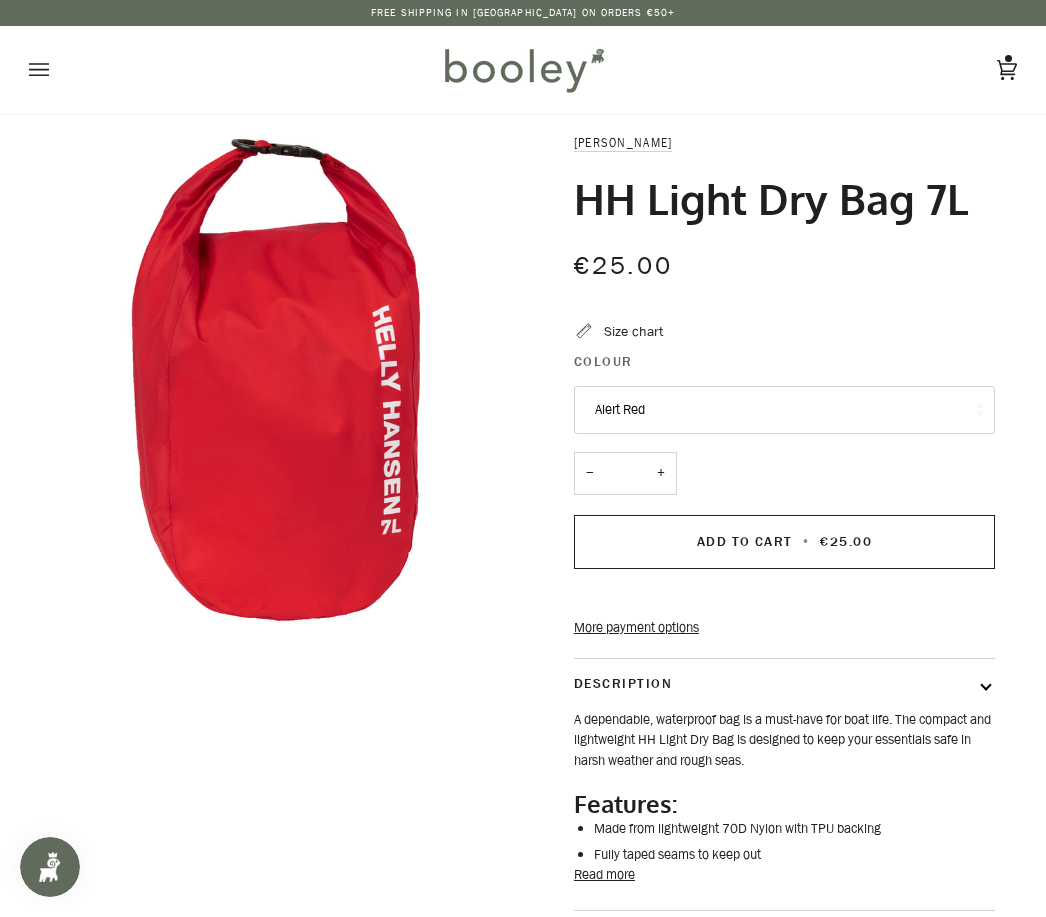 click 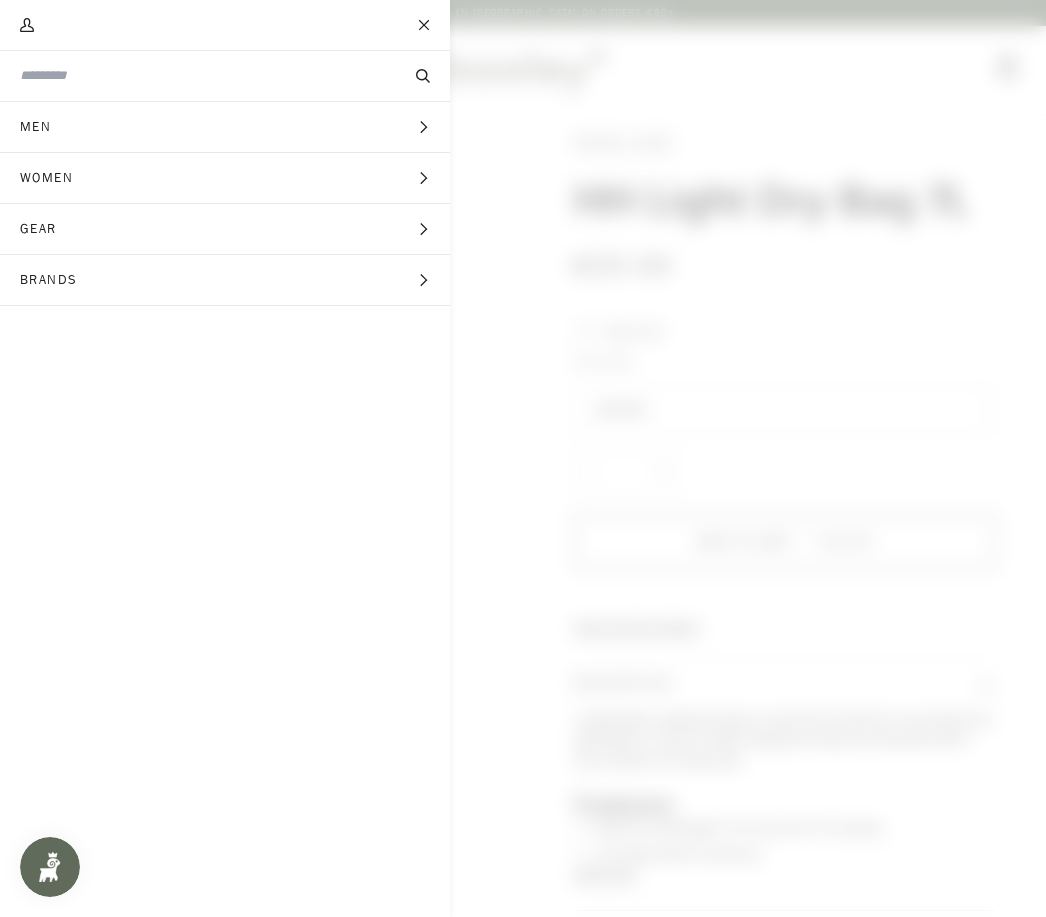 click on "Gear
Expand menu" at bounding box center (225, 229) 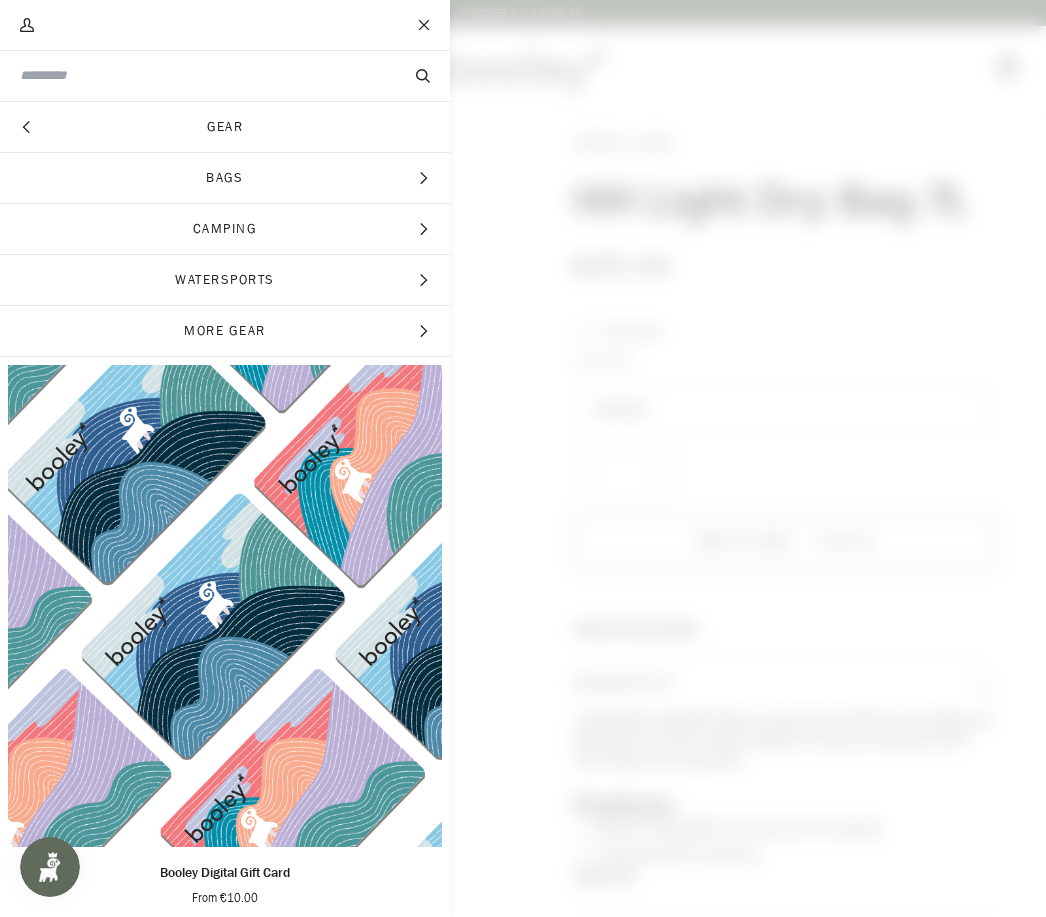 click on "More Gear" at bounding box center (225, 331) 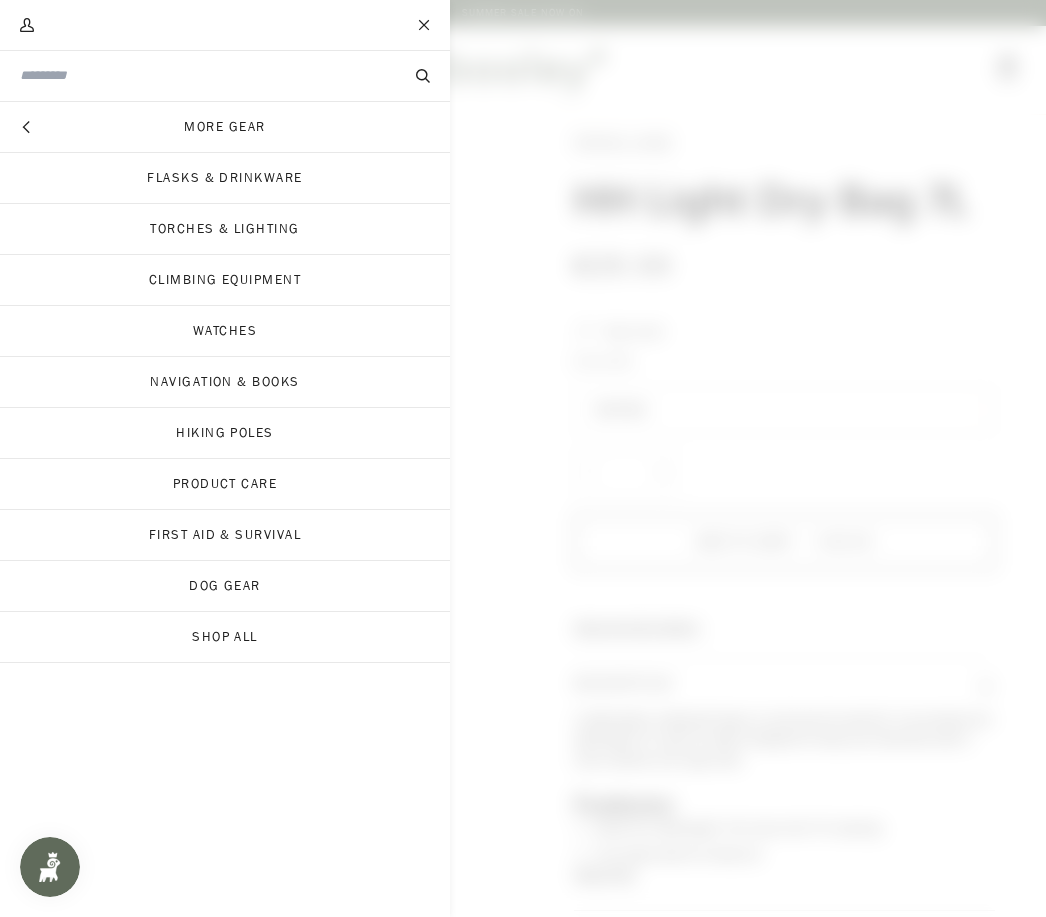 click on "Shop All" at bounding box center [225, 637] 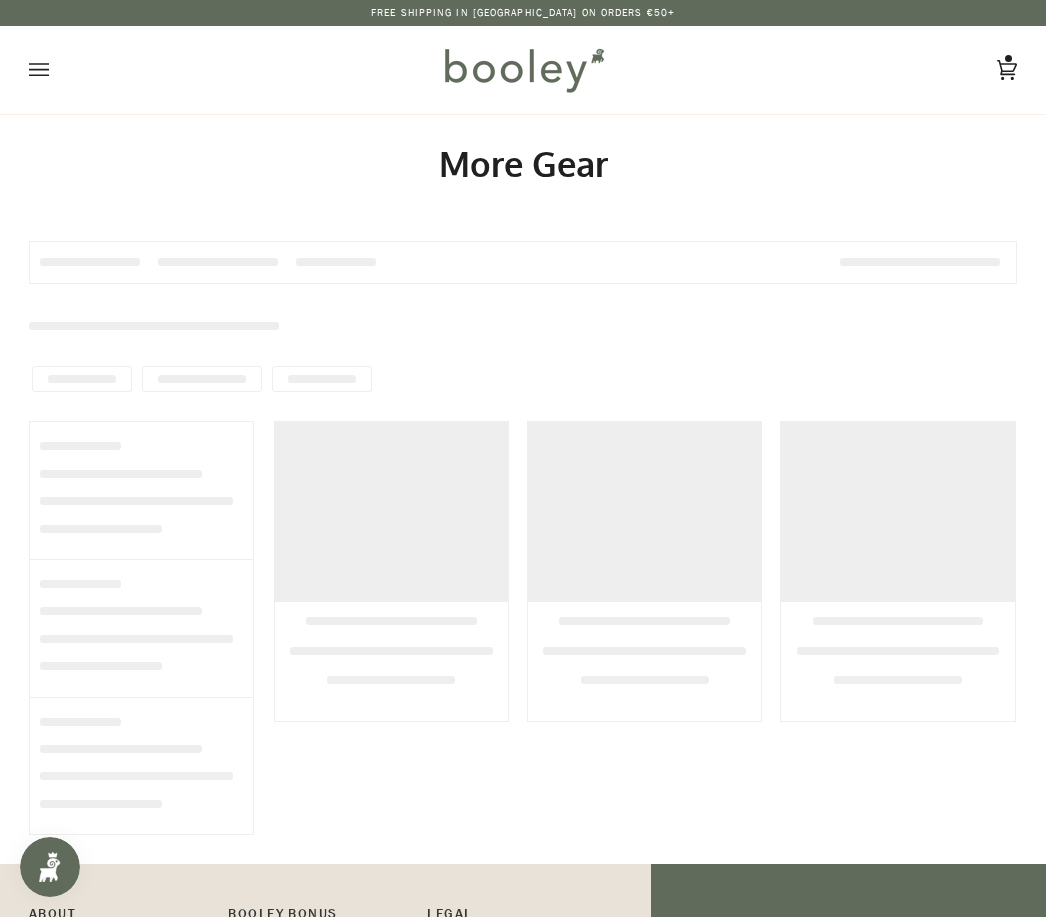 scroll, scrollTop: 0, scrollLeft: 0, axis: both 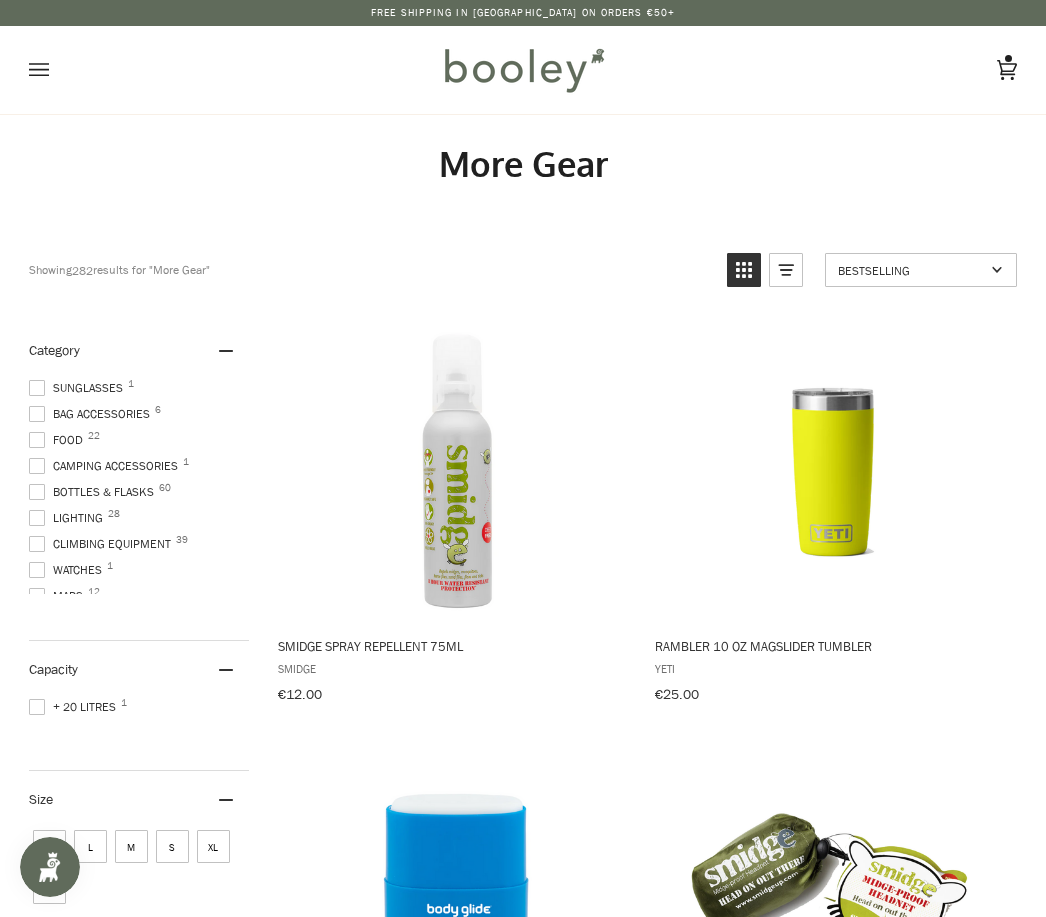 click 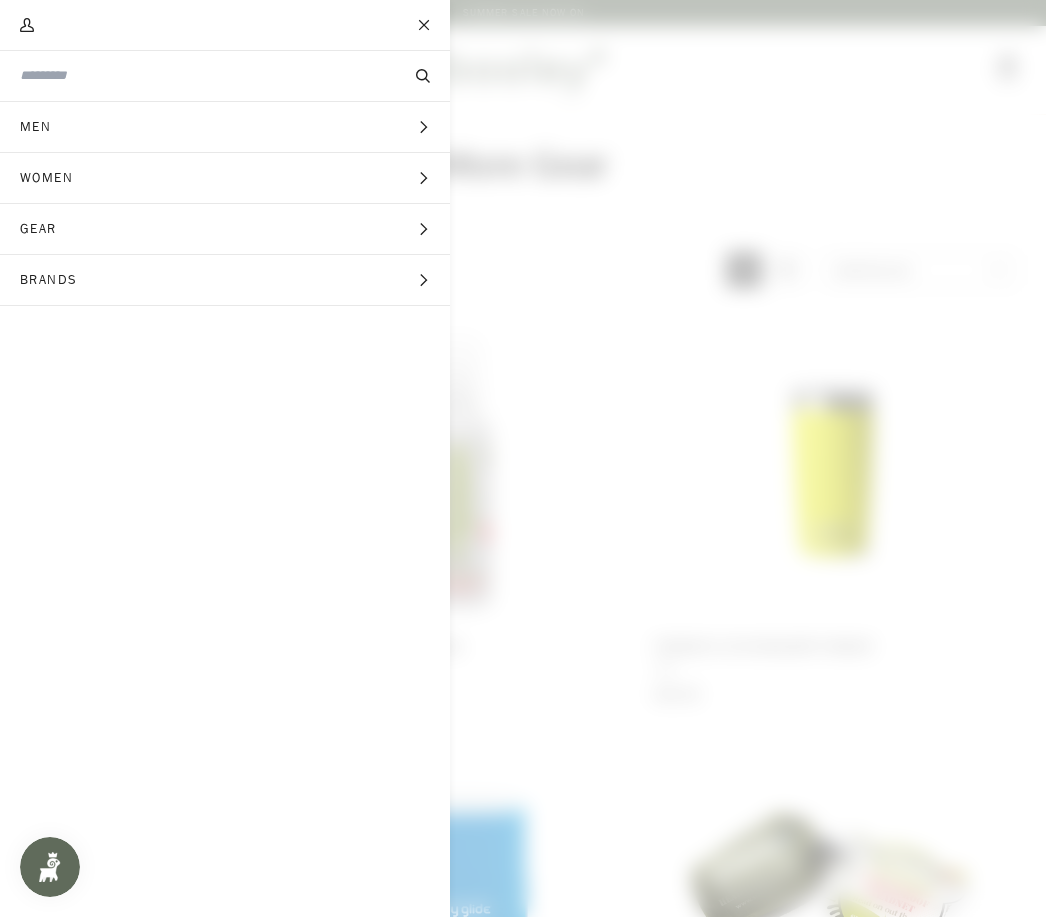 click on "Women" at bounding box center (53, 178) 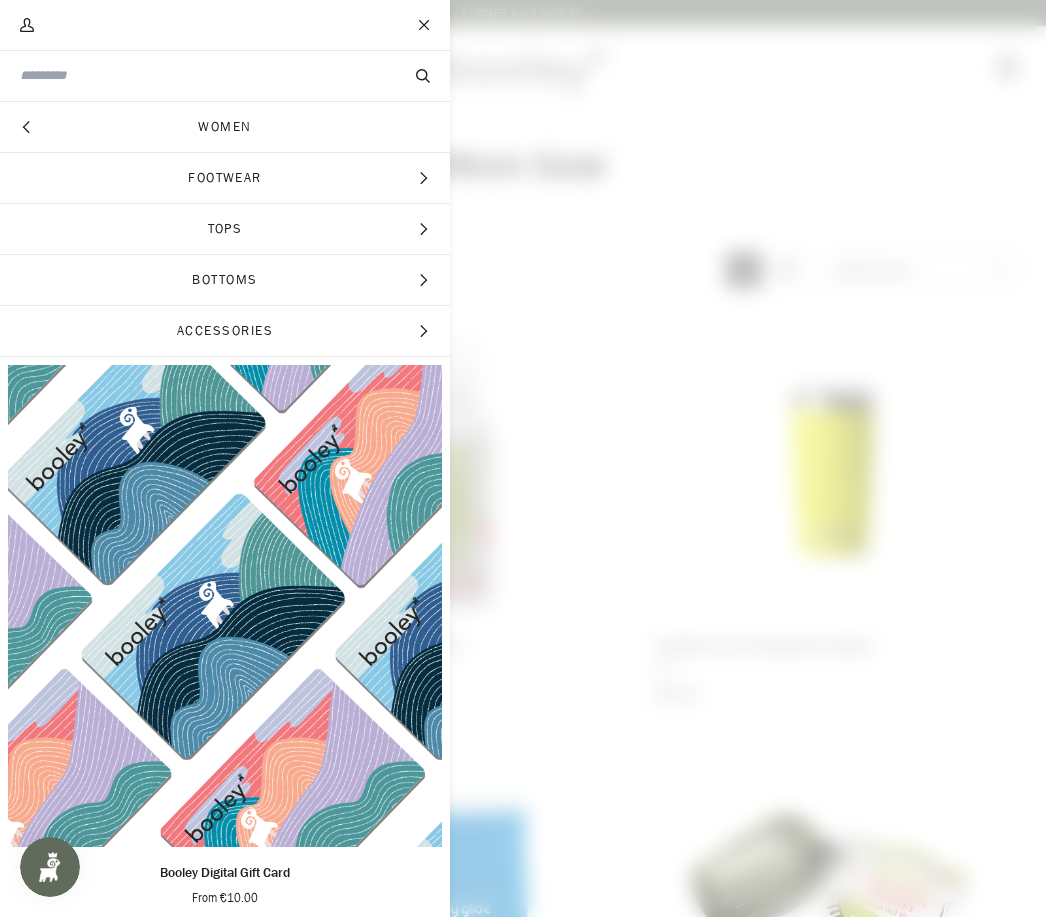 click at bounding box center [191, 75] 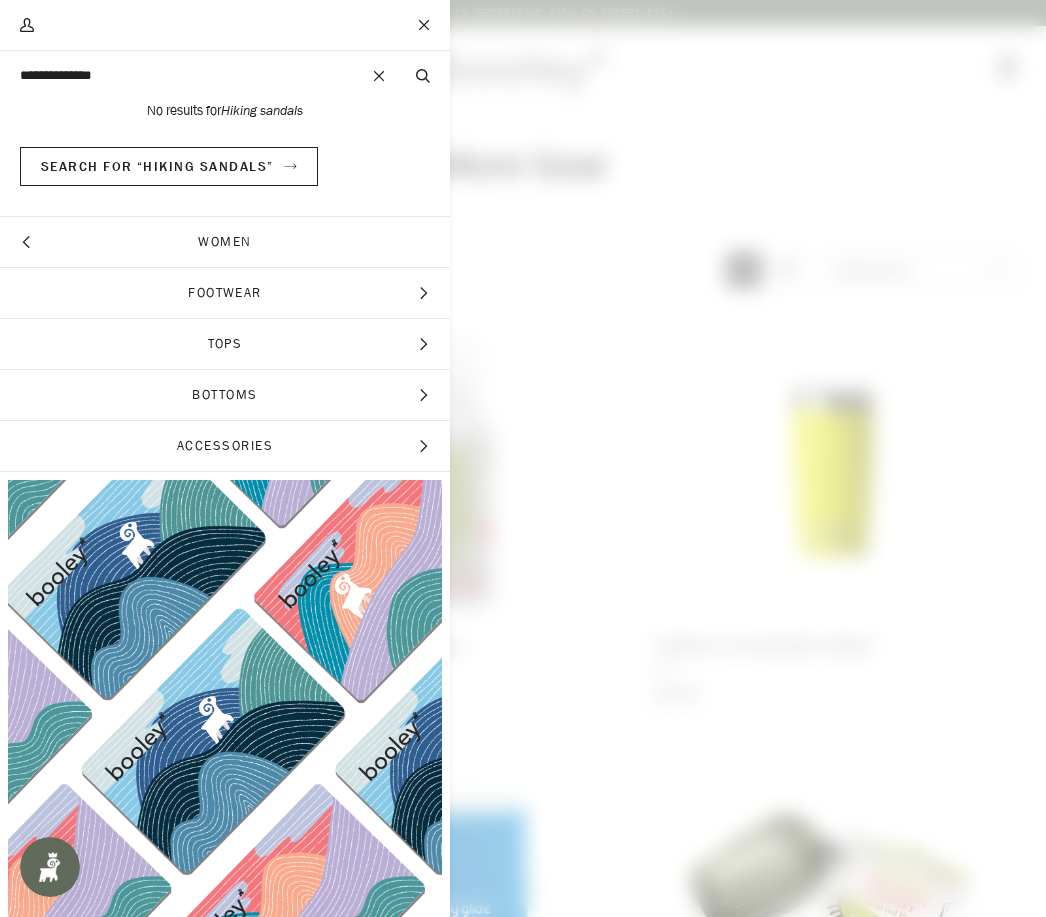 type on "**********" 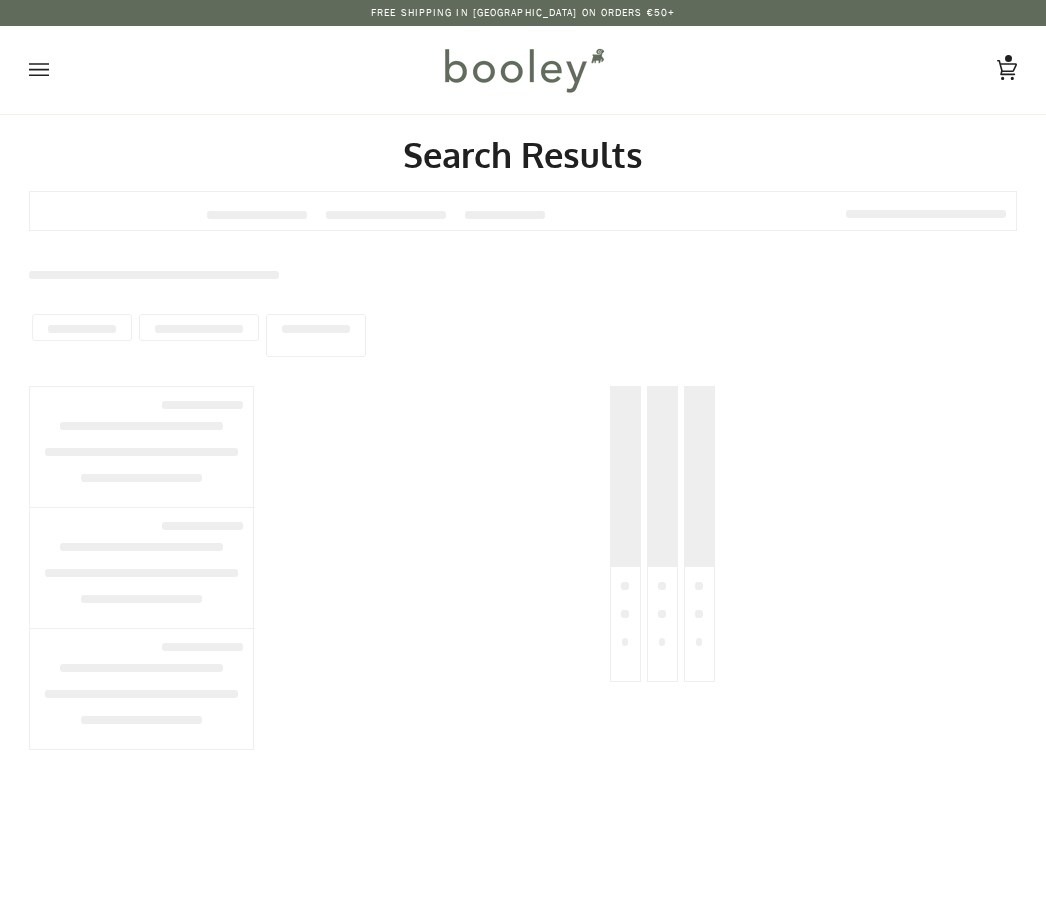 scroll, scrollTop: 0, scrollLeft: 0, axis: both 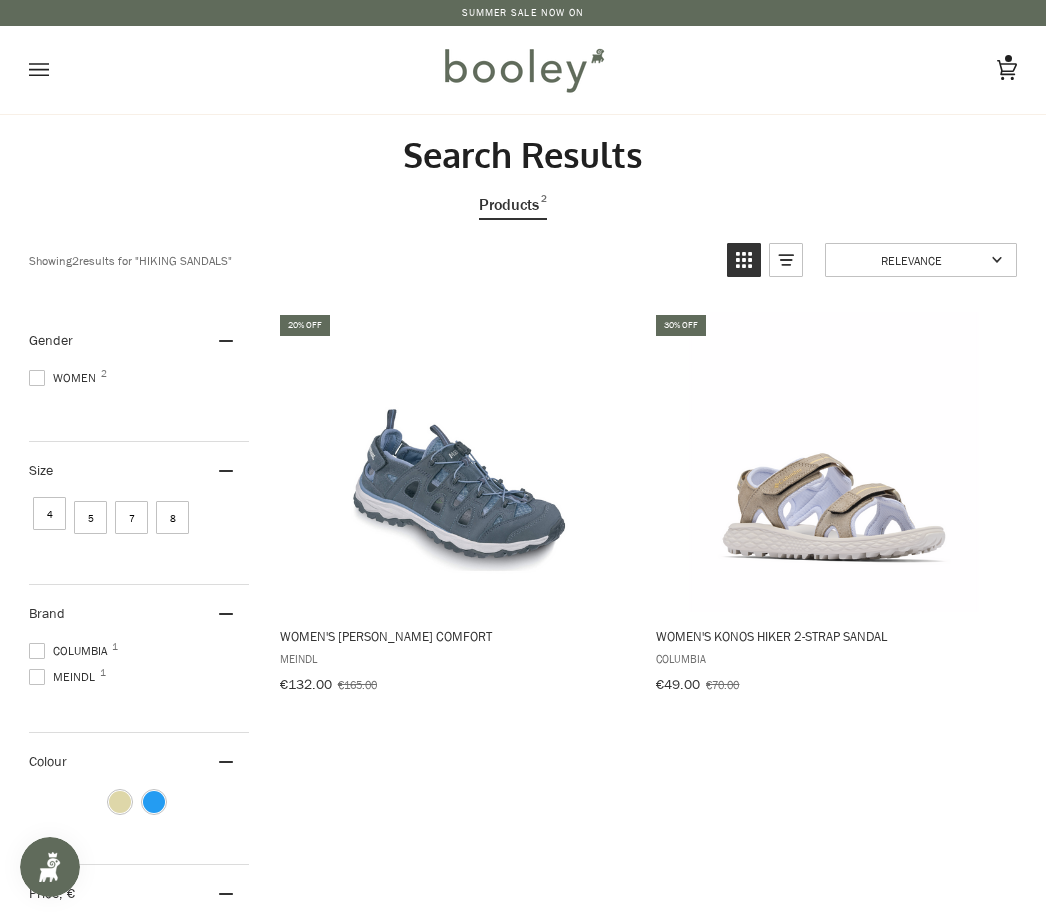 click on "Showing  2  results for " Hiking sandals "" at bounding box center (370, 260) 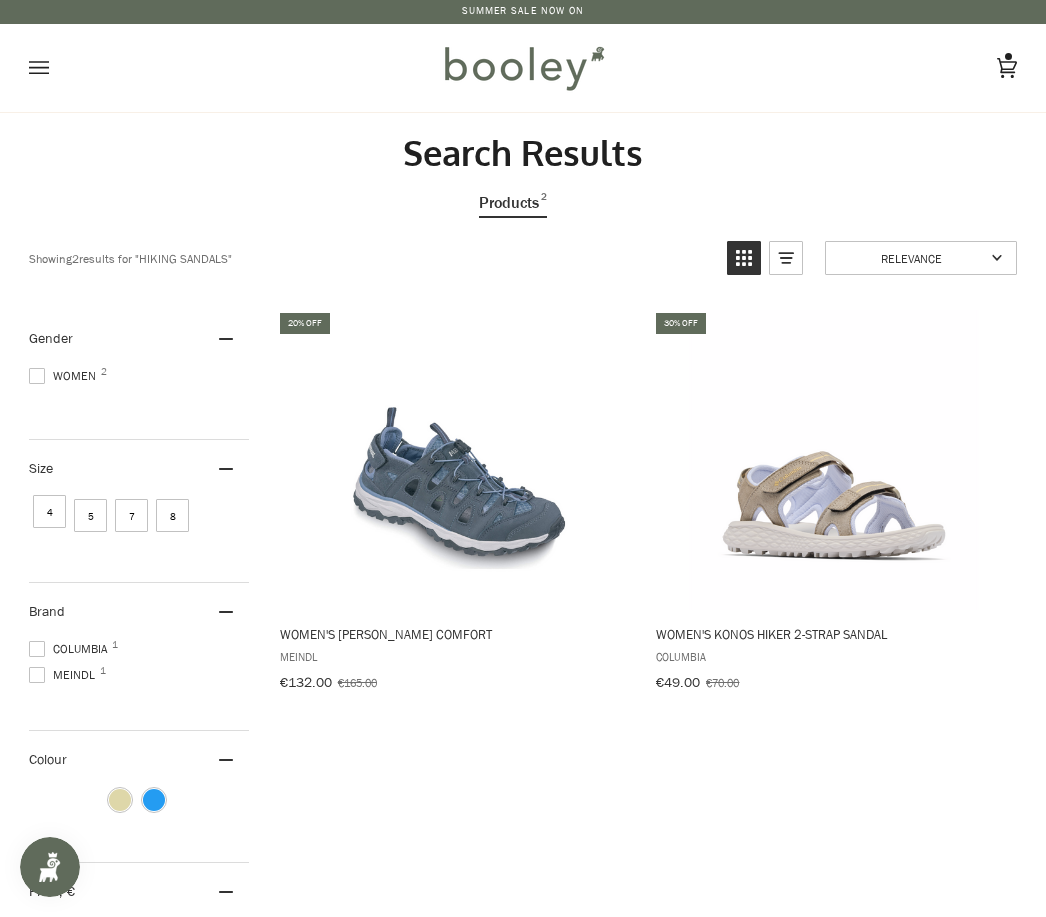 scroll, scrollTop: 3, scrollLeft: 0, axis: vertical 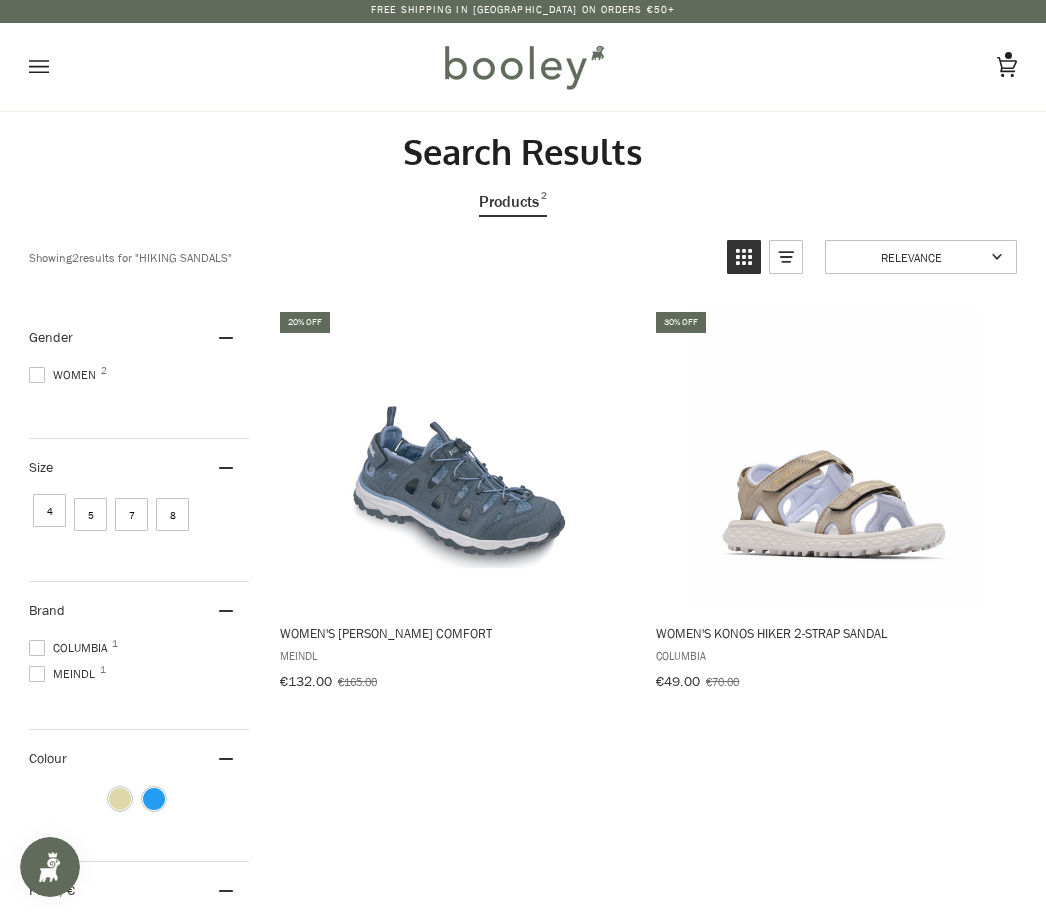 click on "Meindl 1" at bounding box center [65, 674] 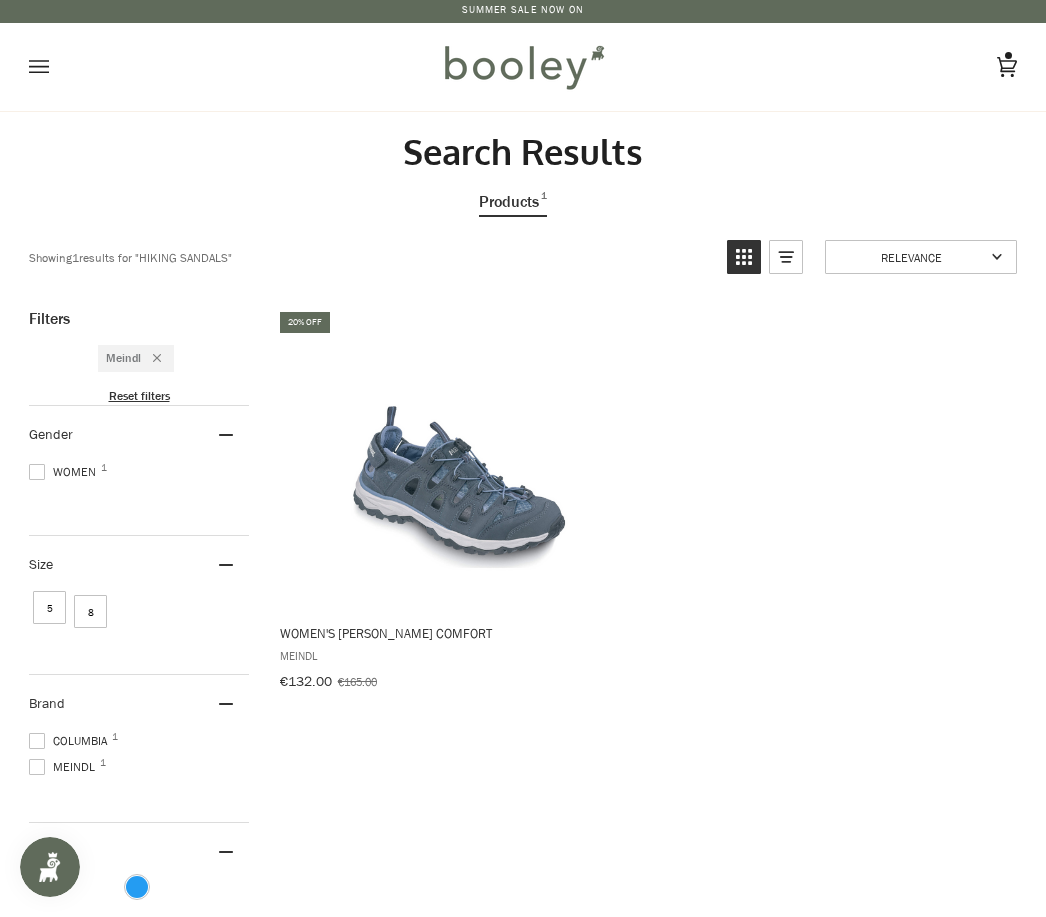 click on "Columbia 1" at bounding box center [71, 741] 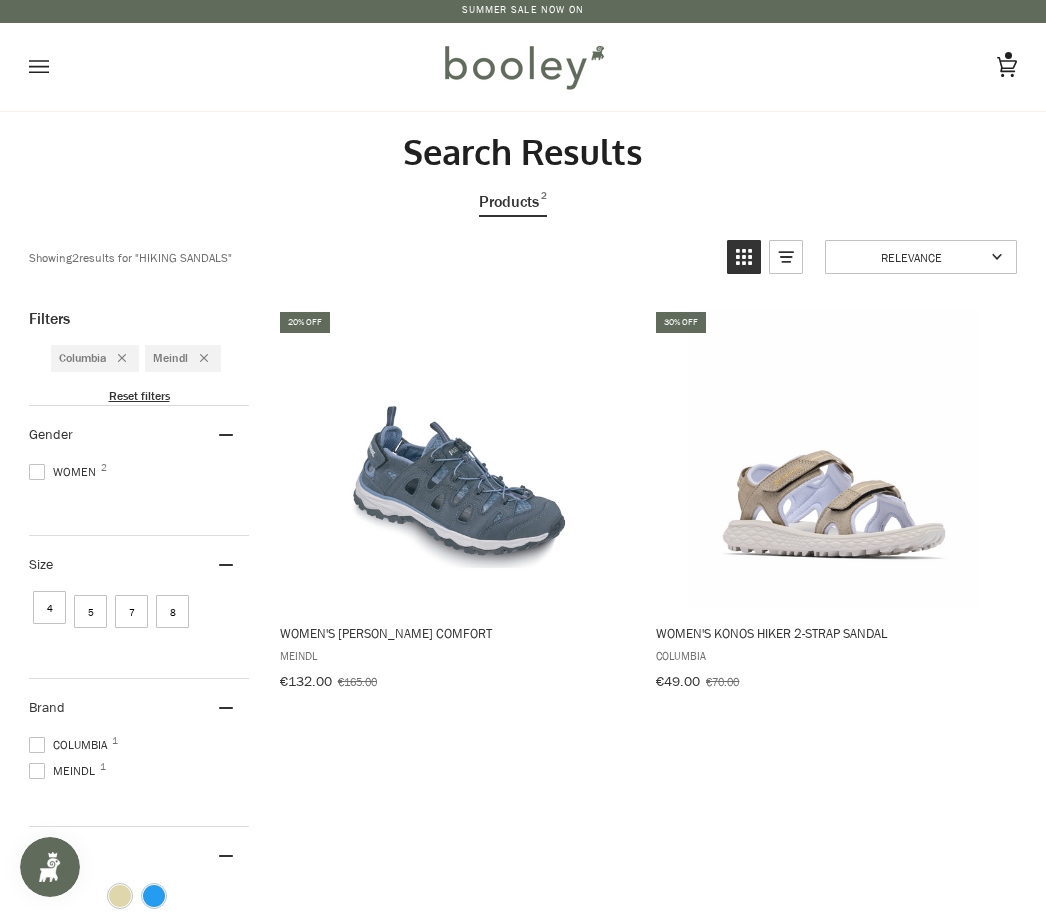 click at bounding box center (834, 459) 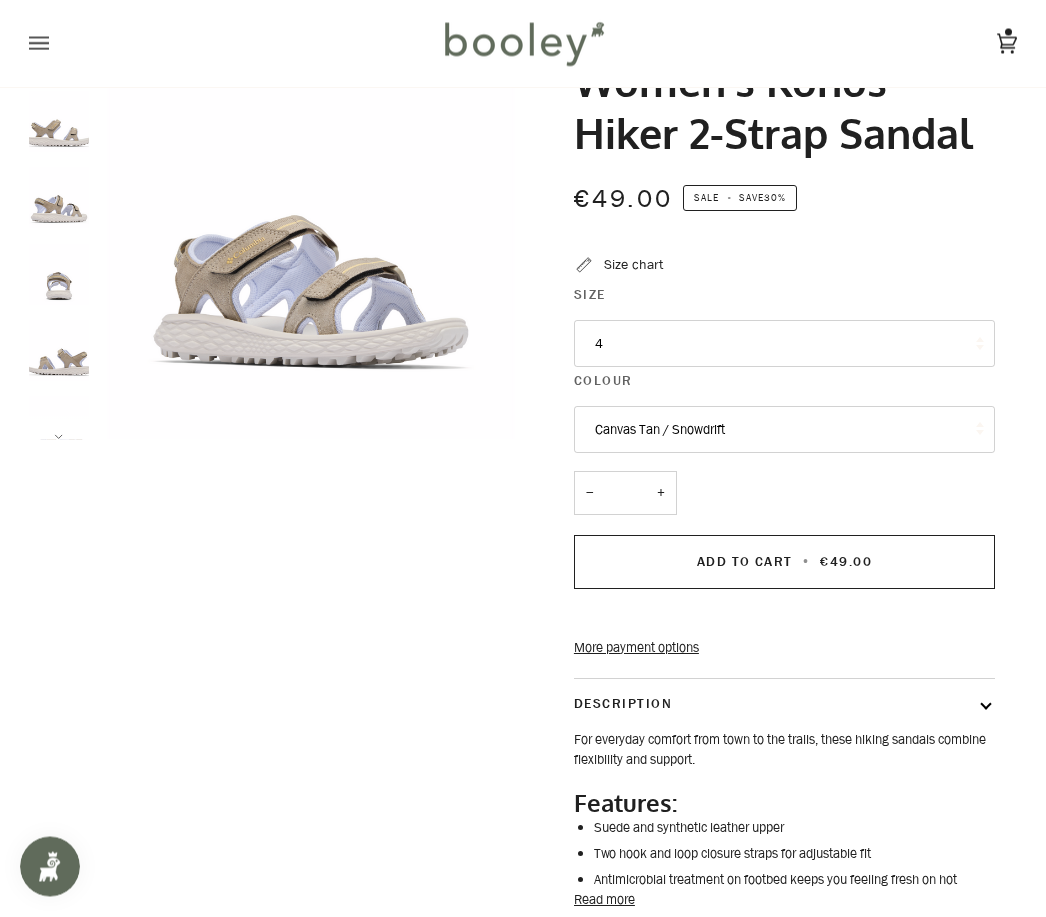 scroll, scrollTop: 119, scrollLeft: 0, axis: vertical 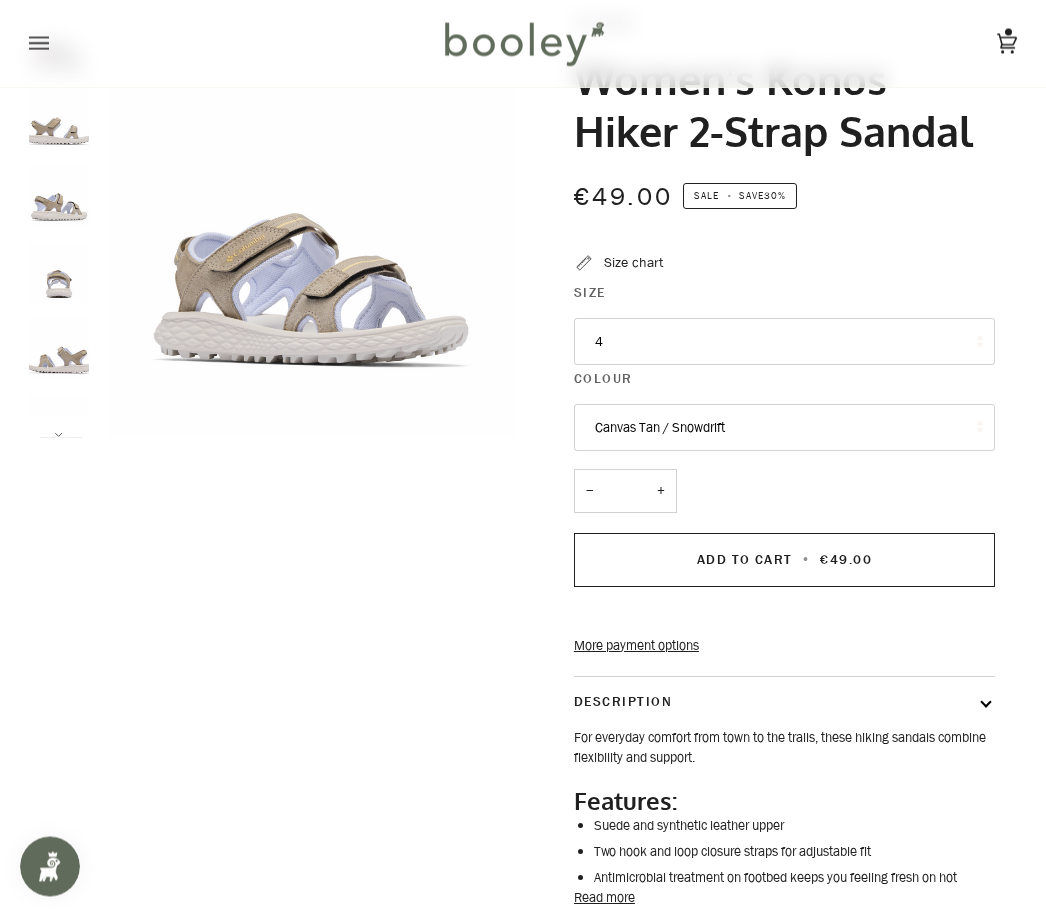 click at bounding box center (59, 349) 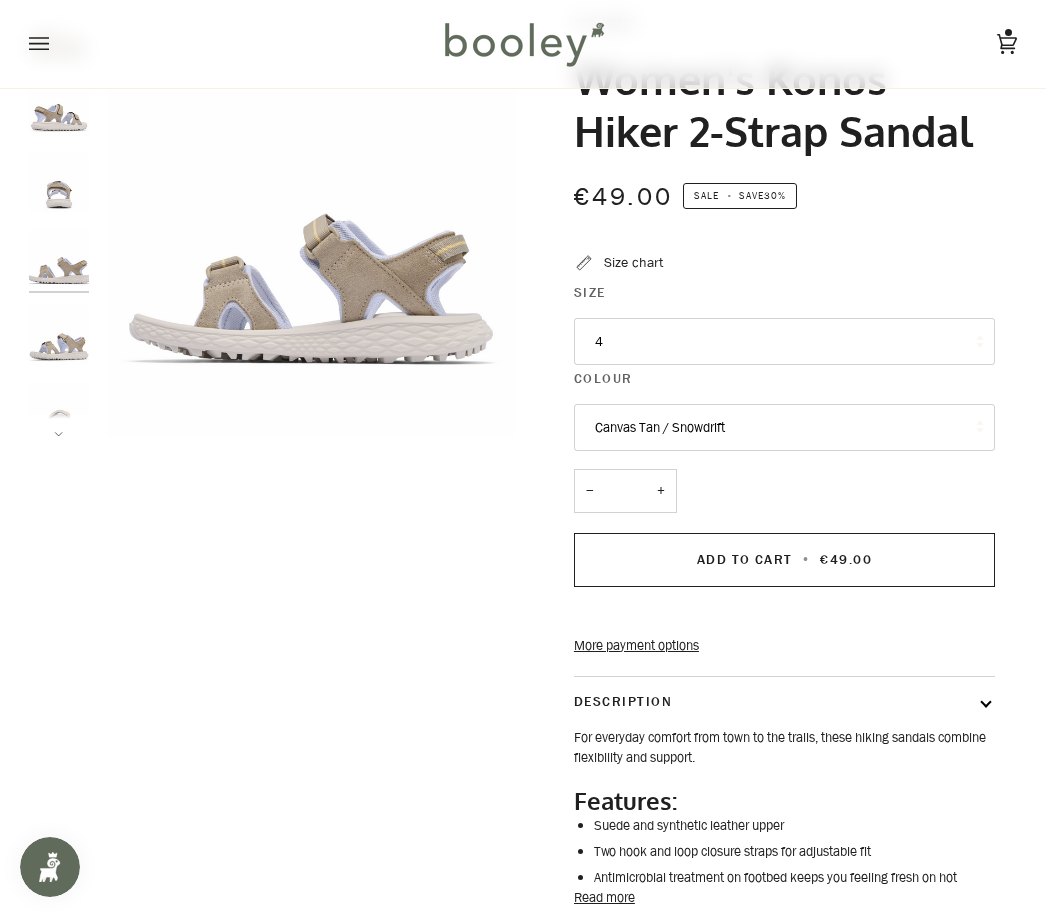scroll, scrollTop: 122, scrollLeft: 0, axis: vertical 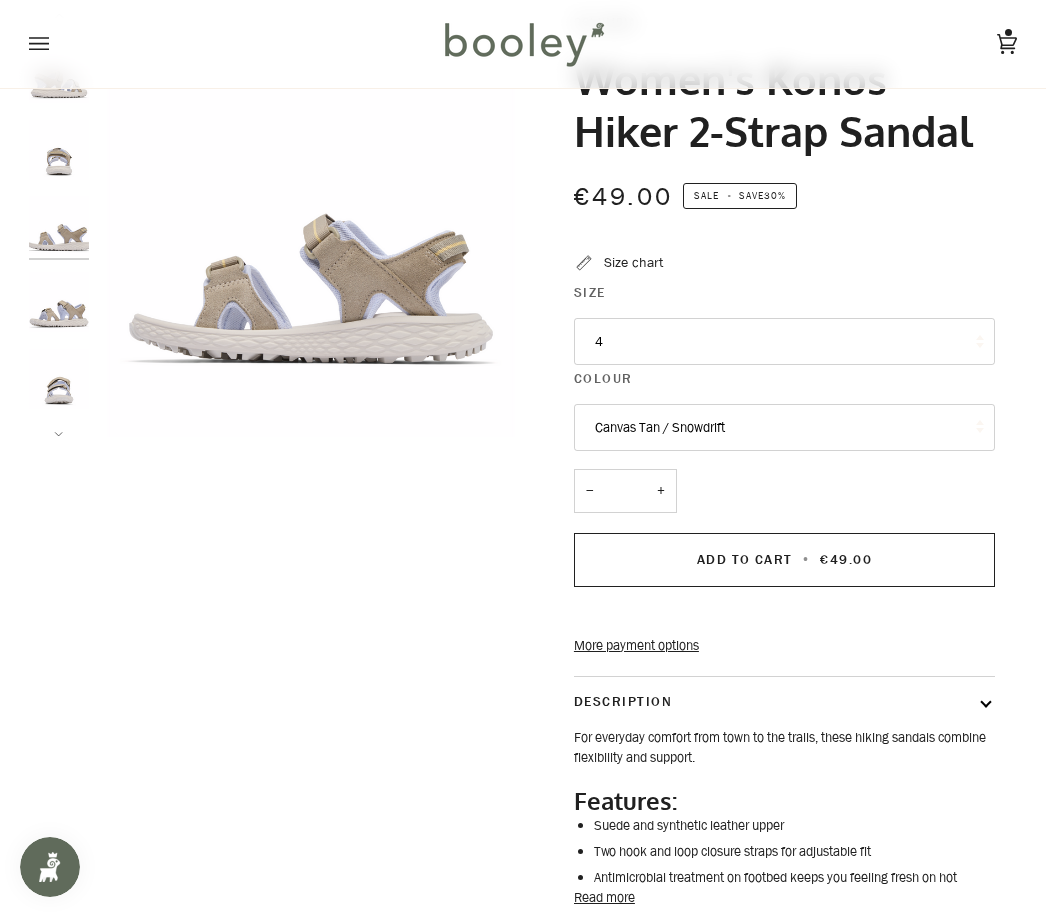 click at bounding box center [59, 226] 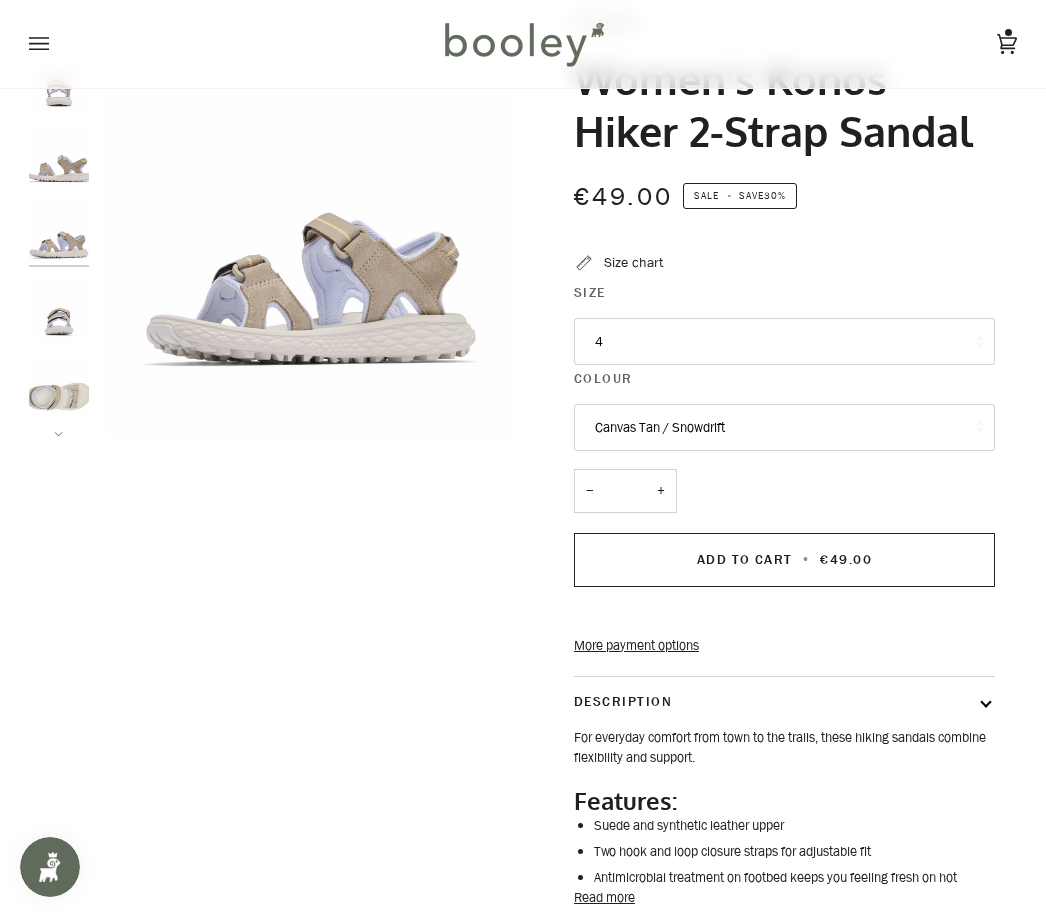 scroll, scrollTop: 198, scrollLeft: 0, axis: vertical 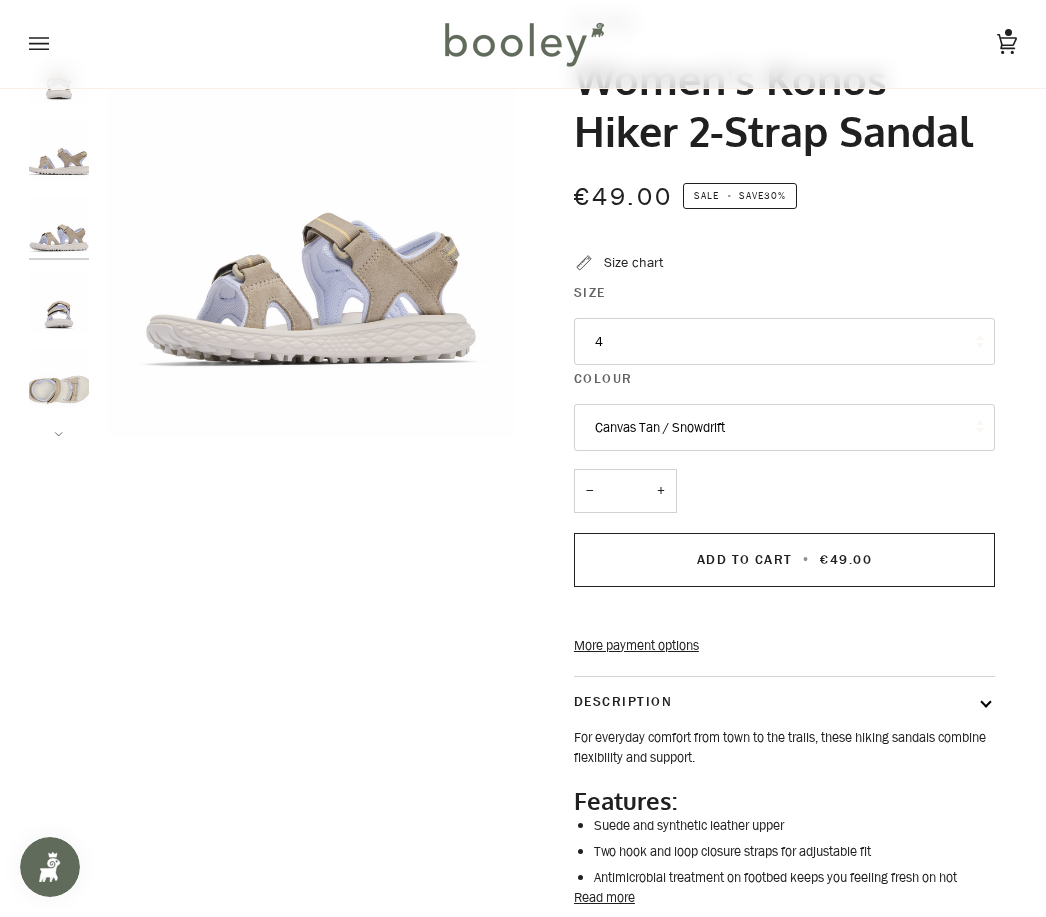 click at bounding box center [59, 150] 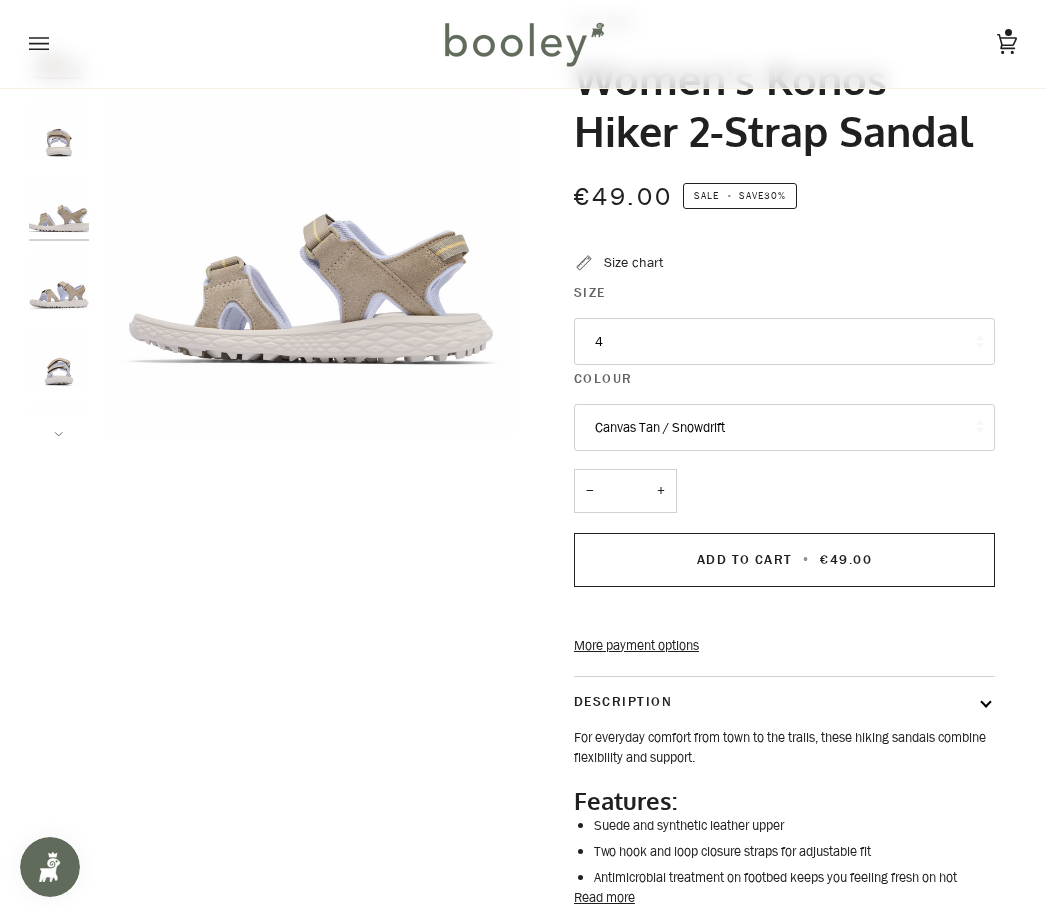 scroll, scrollTop: 122, scrollLeft: 0, axis: vertical 